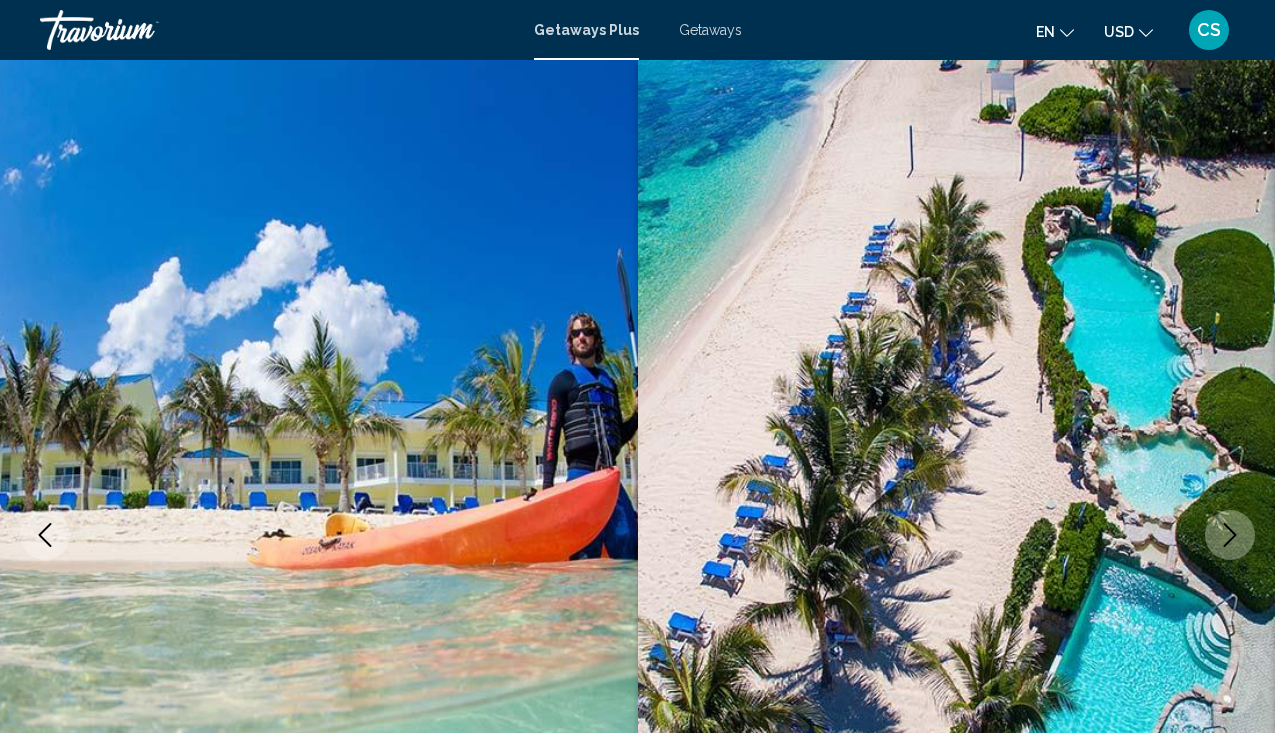 scroll, scrollTop: 2288, scrollLeft: 0, axis: vertical 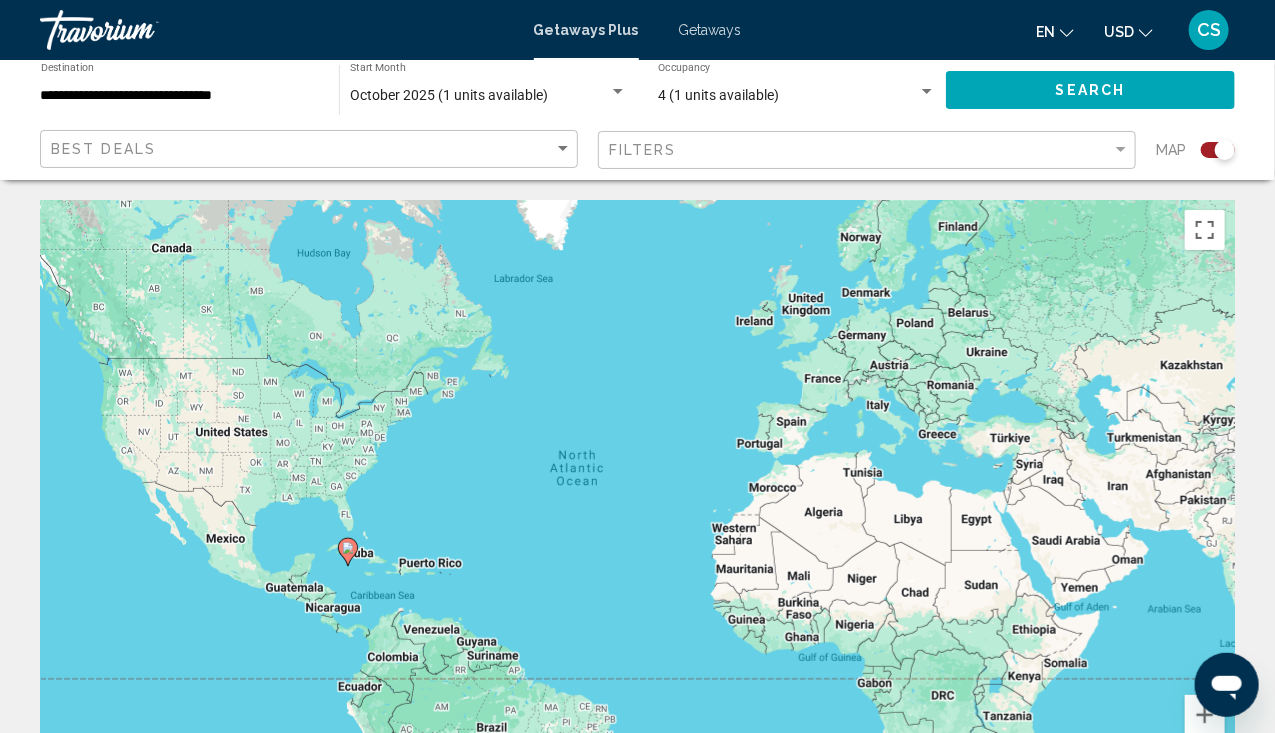 click at bounding box center (927, 92) 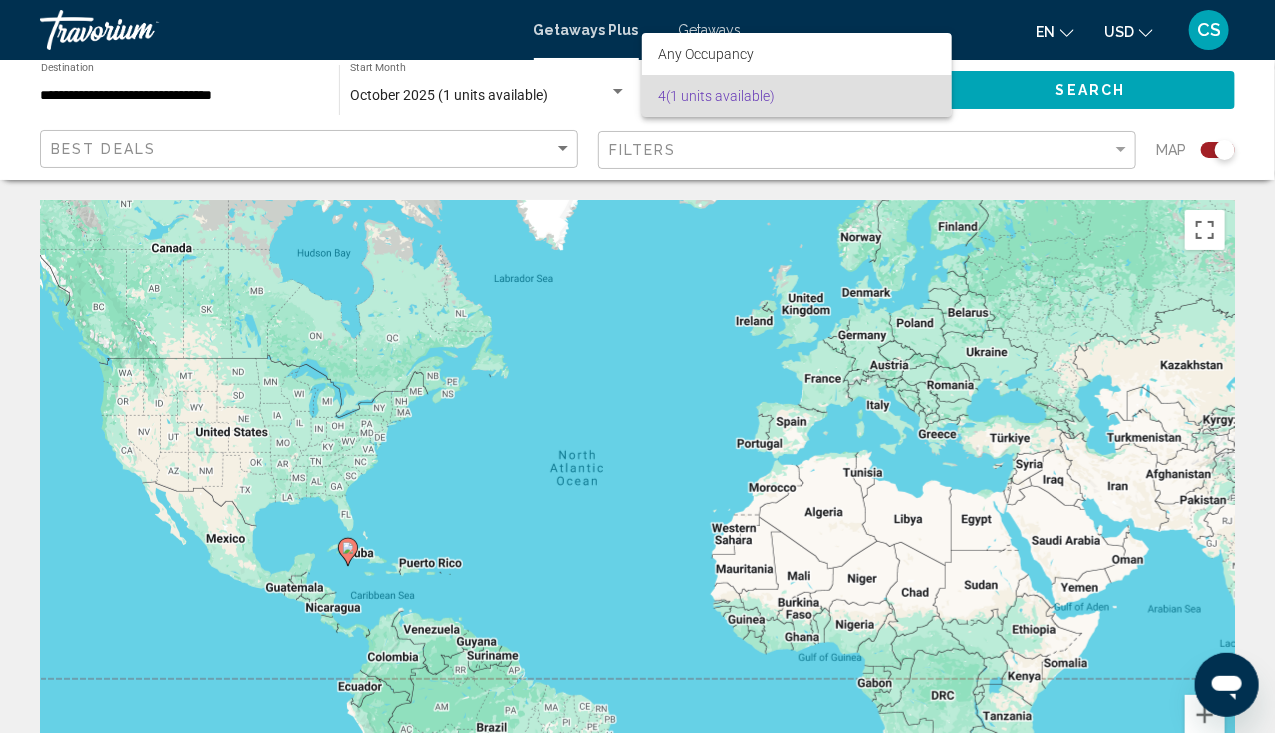 click on "[NUMBER] ([NUMBER] units available)" at bounding box center [797, 96] 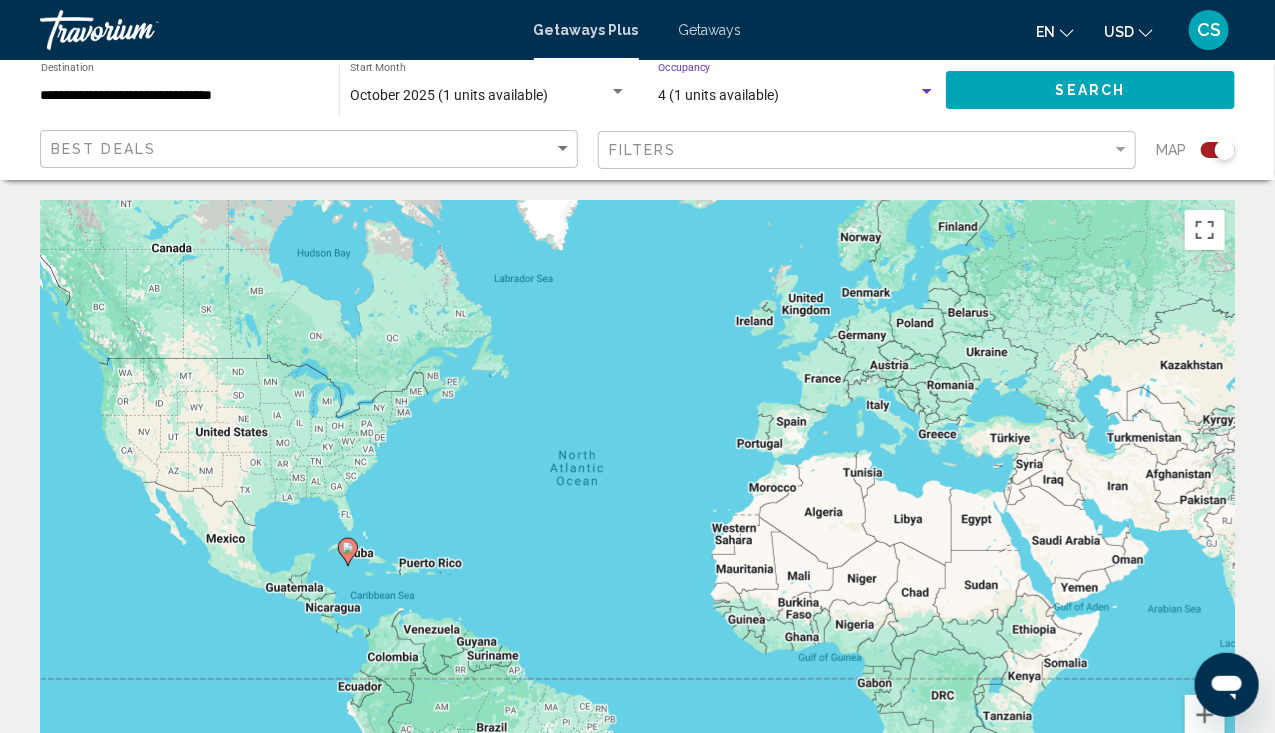click on "4 (1 units available)" at bounding box center [718, 95] 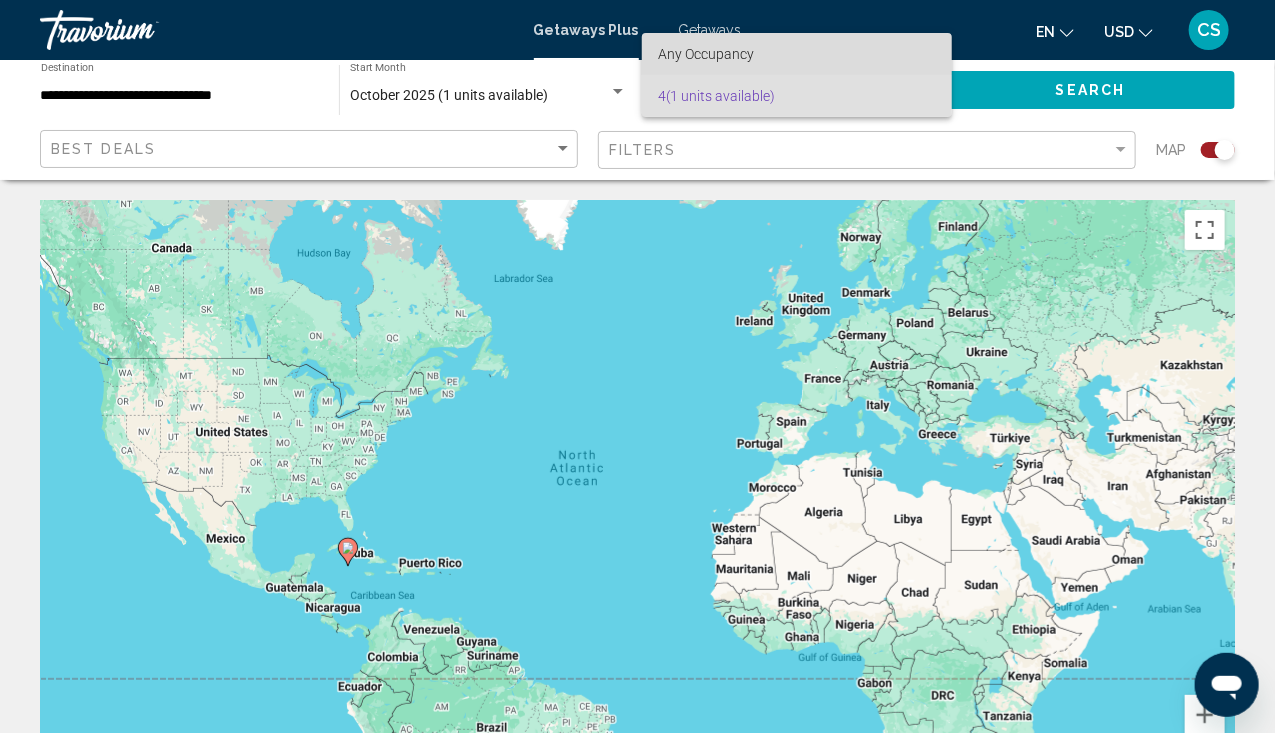 click on "Any Occupancy" at bounding box center (706, 54) 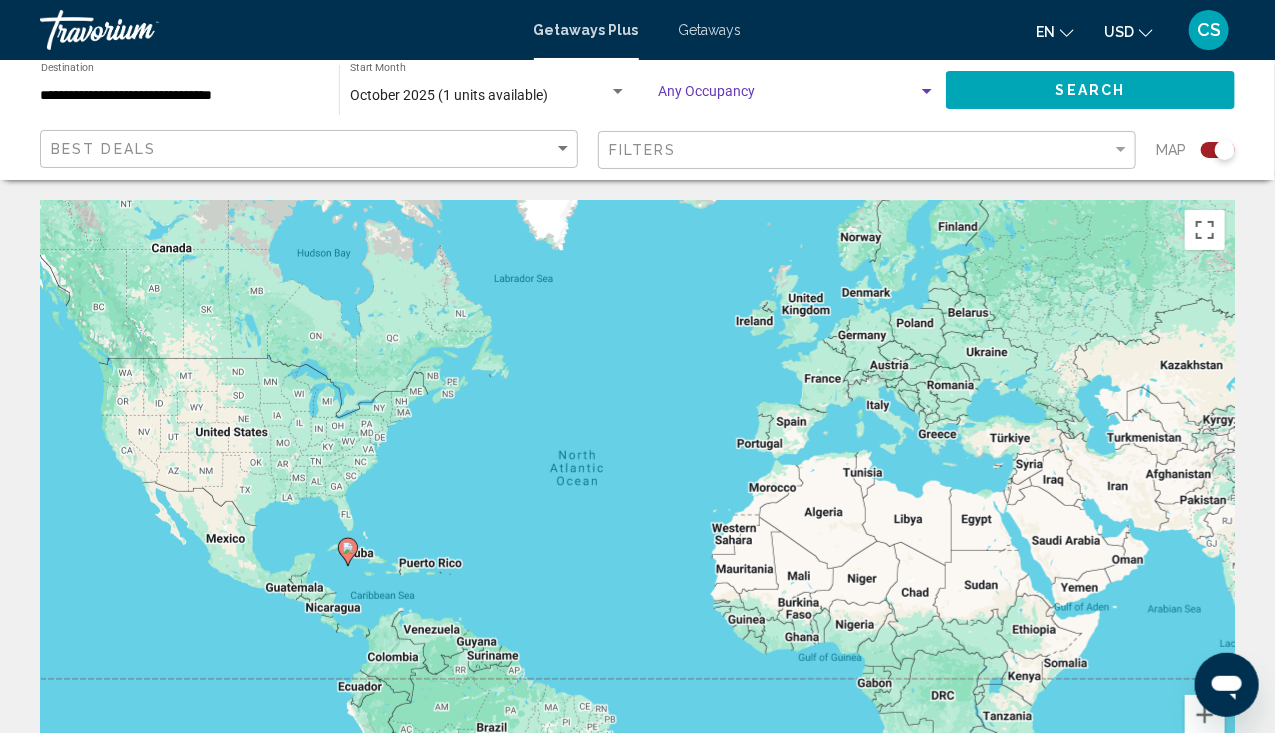 click at bounding box center (927, 92) 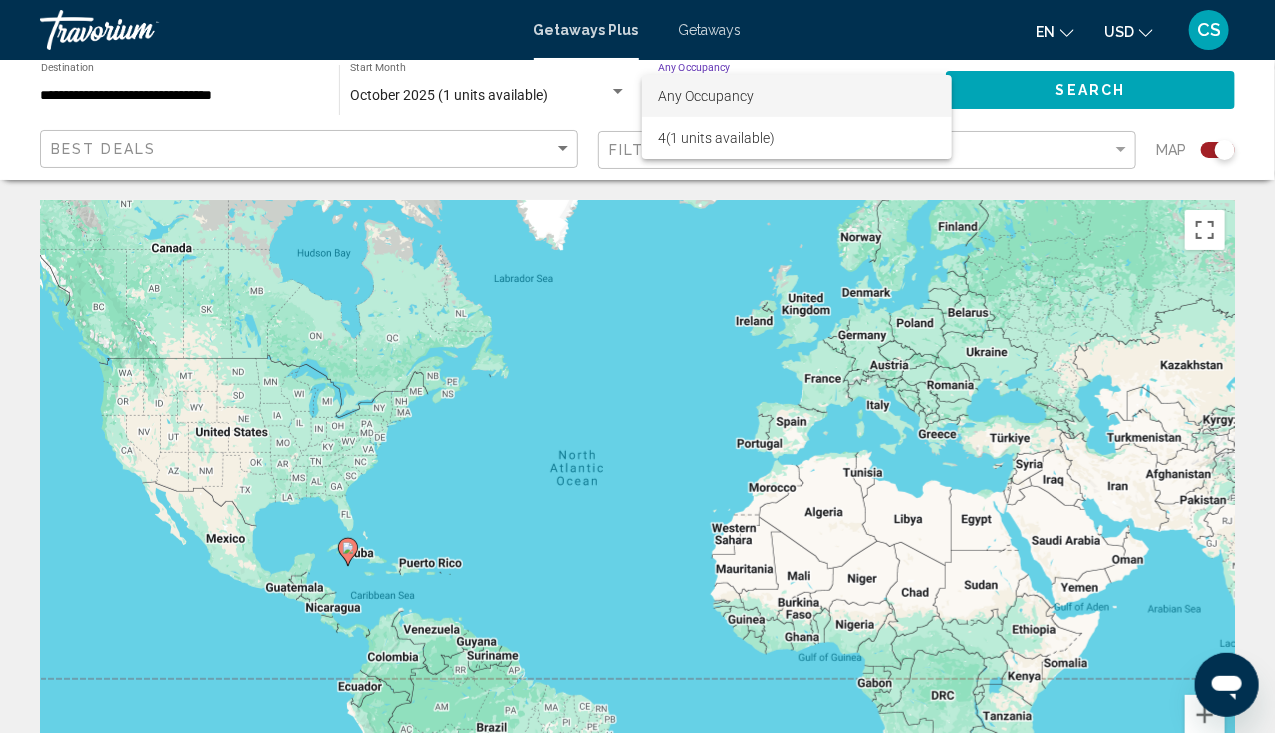 click on "Any Occupancy" at bounding box center (797, 96) 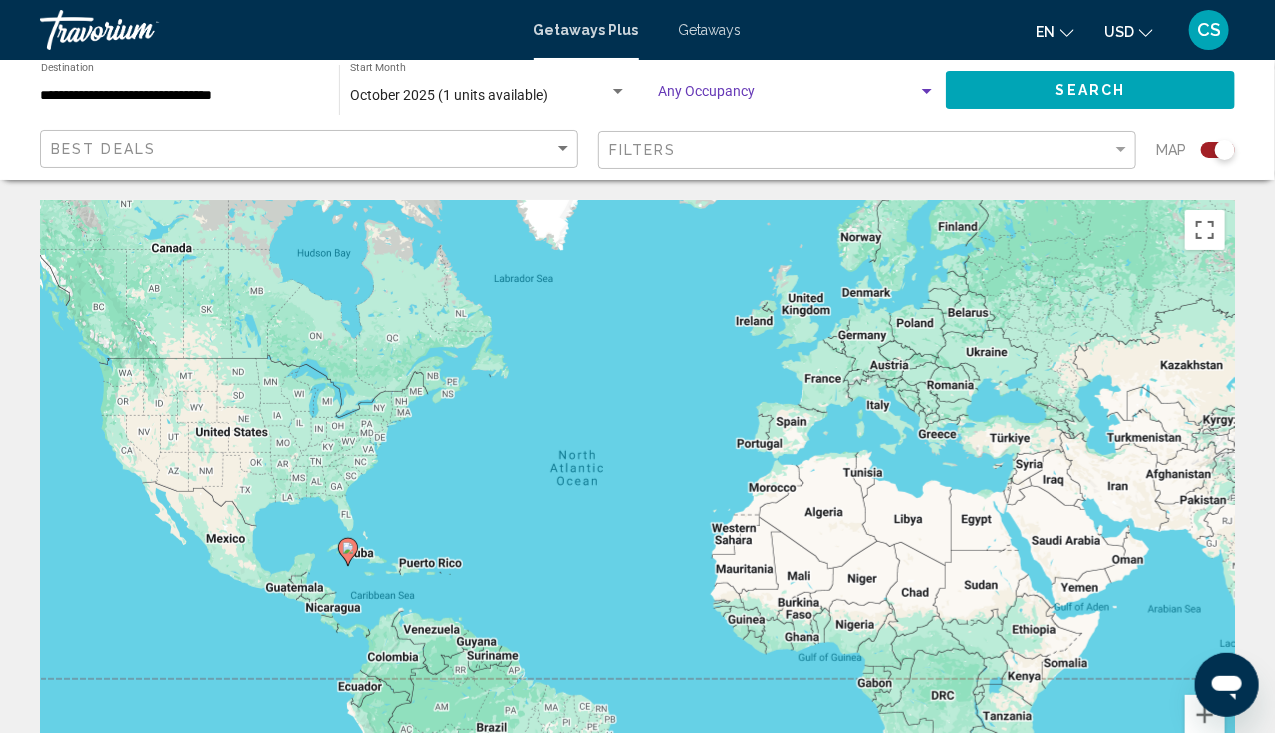 click on "Search" 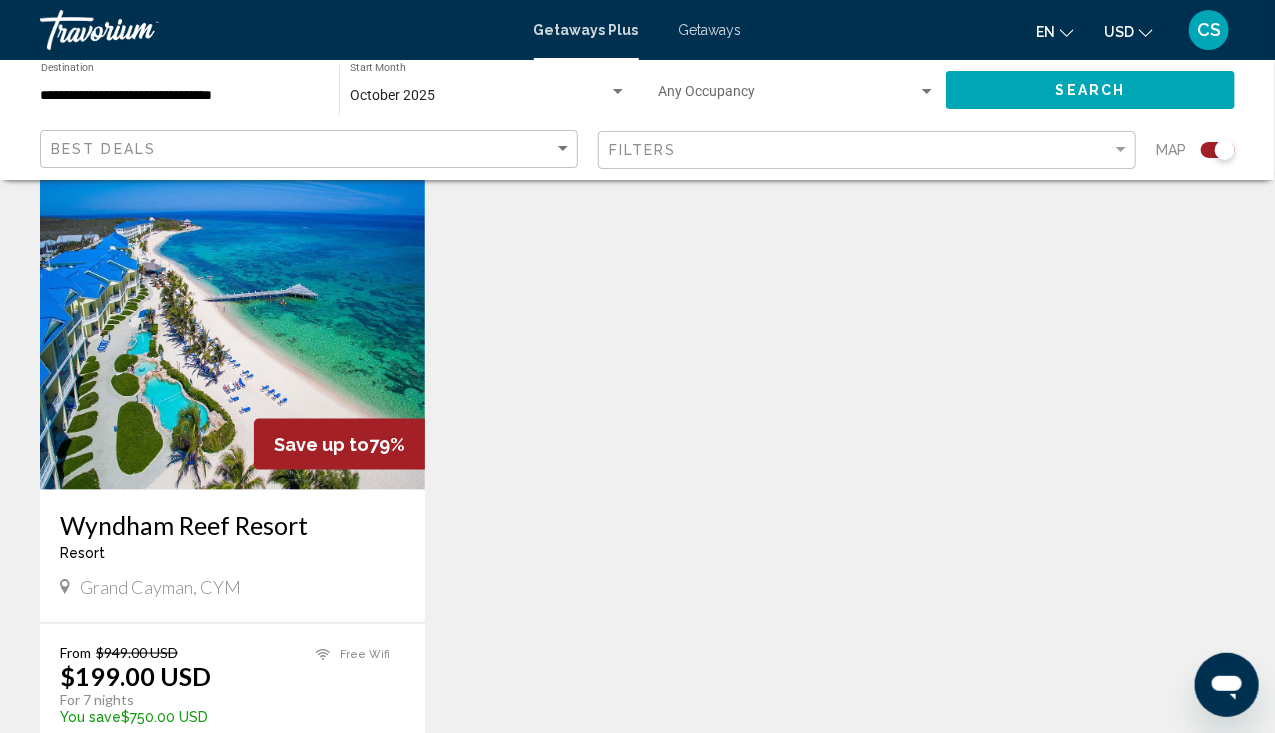 scroll, scrollTop: 826, scrollLeft: 0, axis: vertical 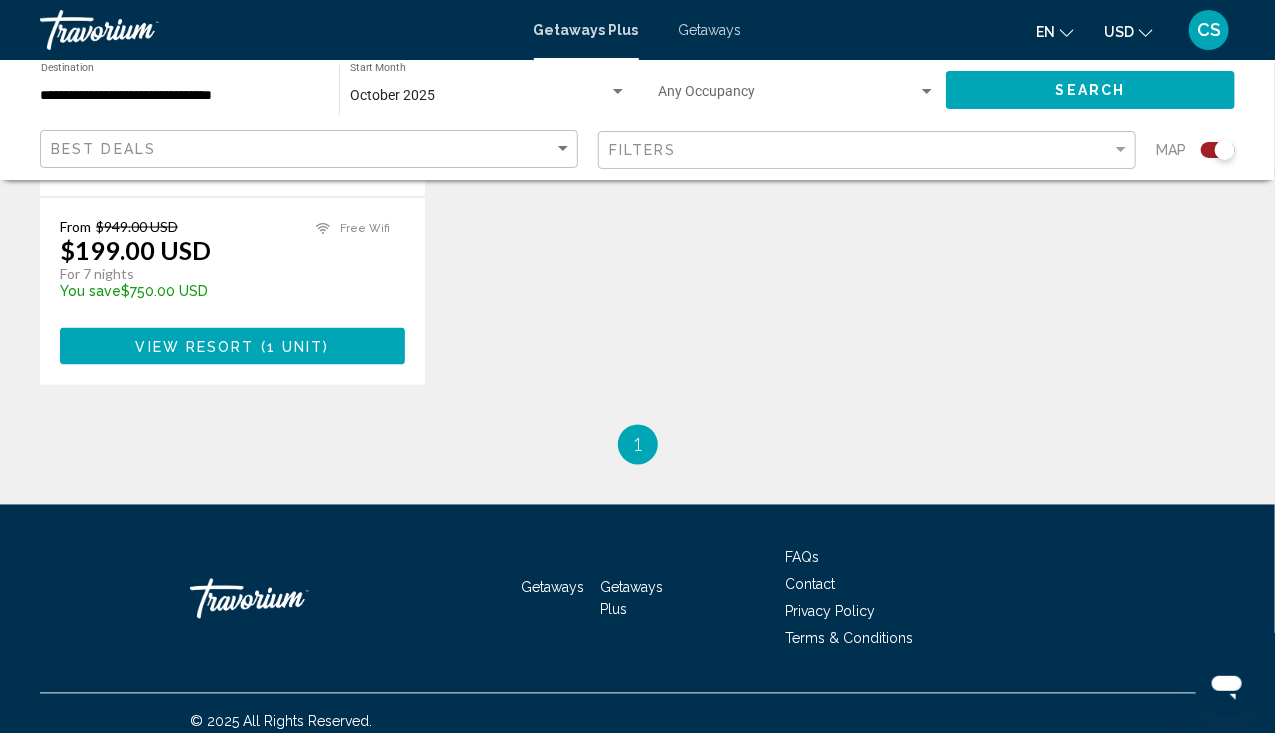 click on "$199.00 USD" at bounding box center [135, 250] 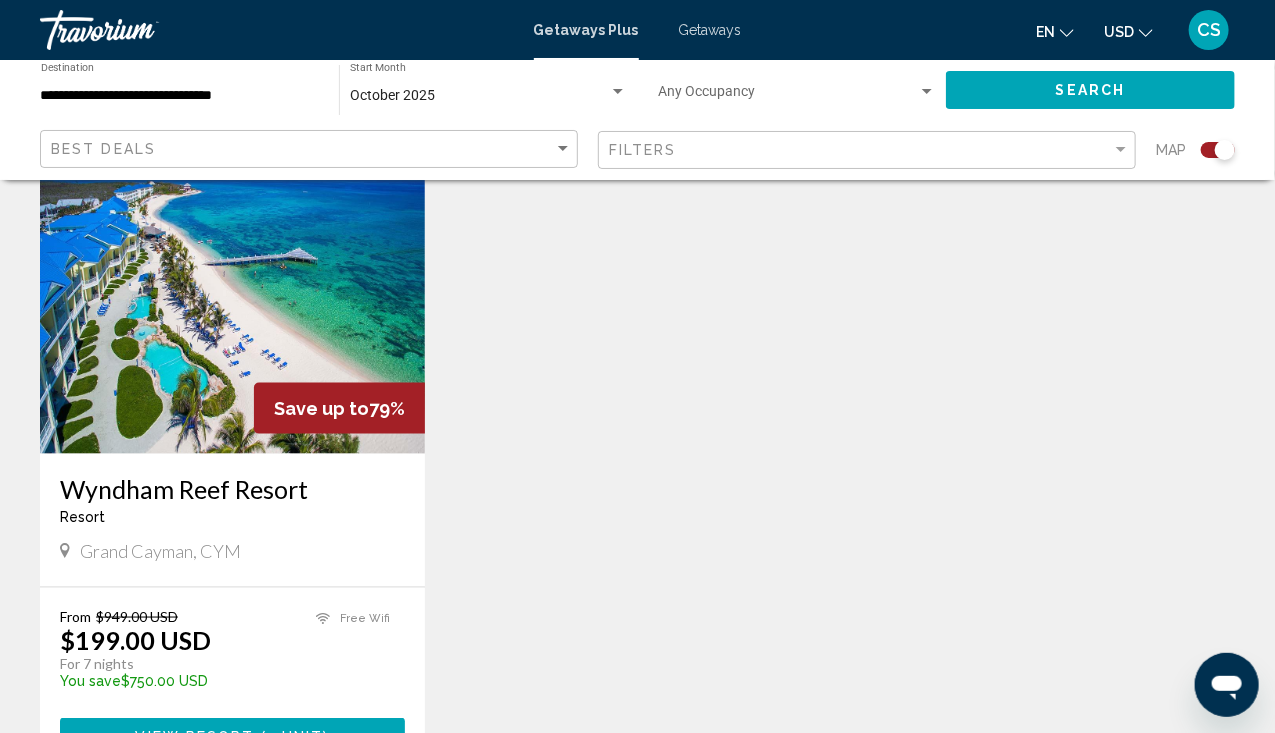 scroll, scrollTop: 742, scrollLeft: 0, axis: vertical 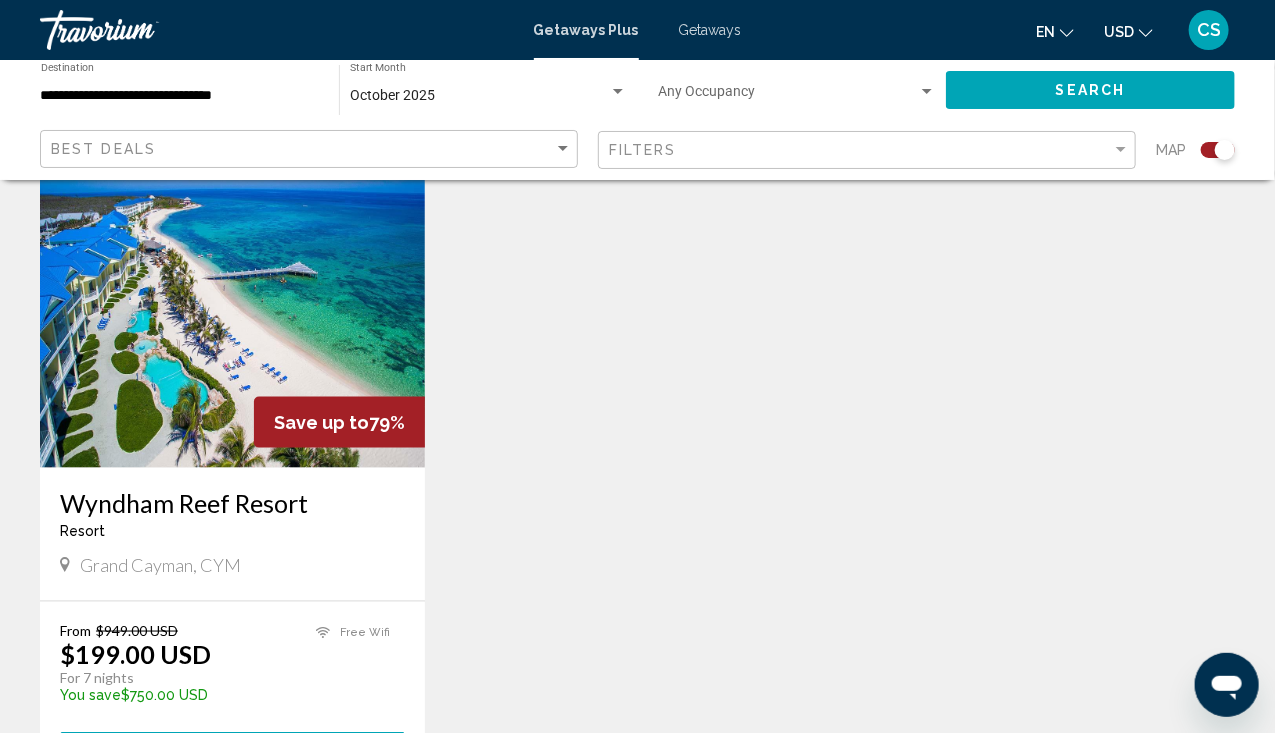 click on "Wyndham Reef Resort" at bounding box center [232, 503] 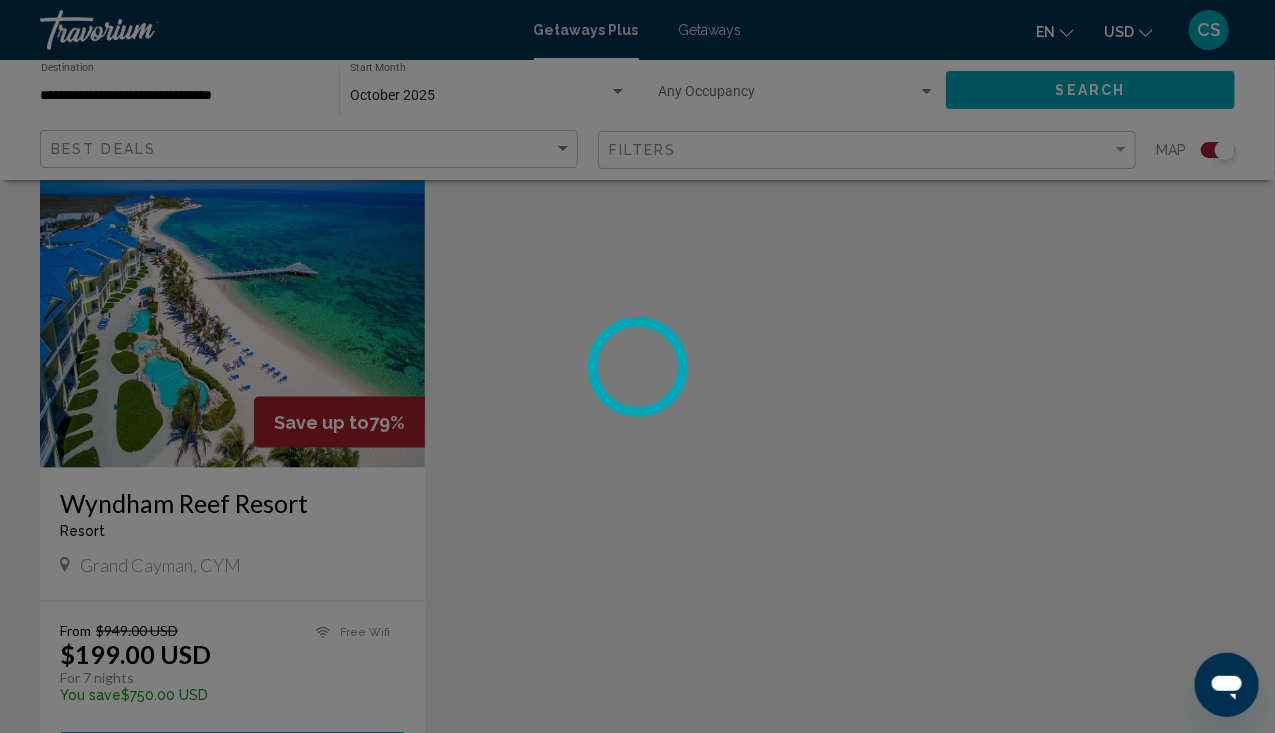 scroll, scrollTop: 168, scrollLeft: 0, axis: vertical 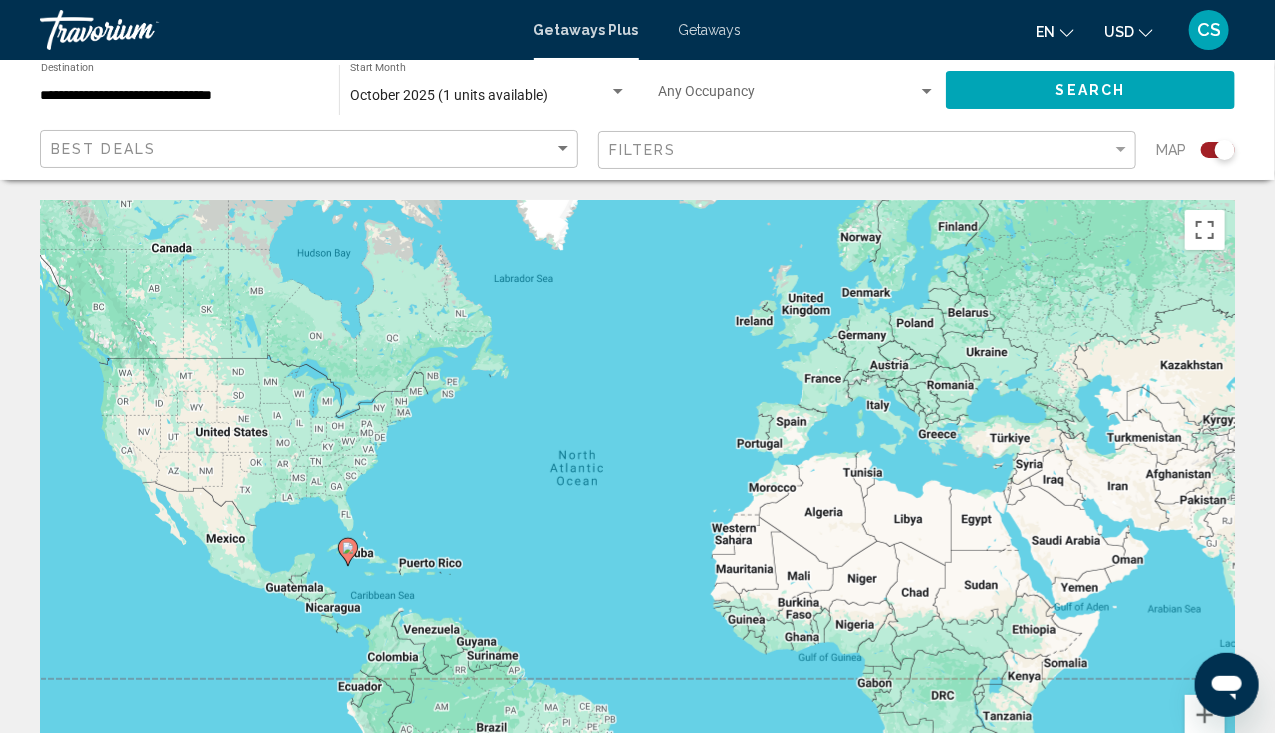 click on "Search" 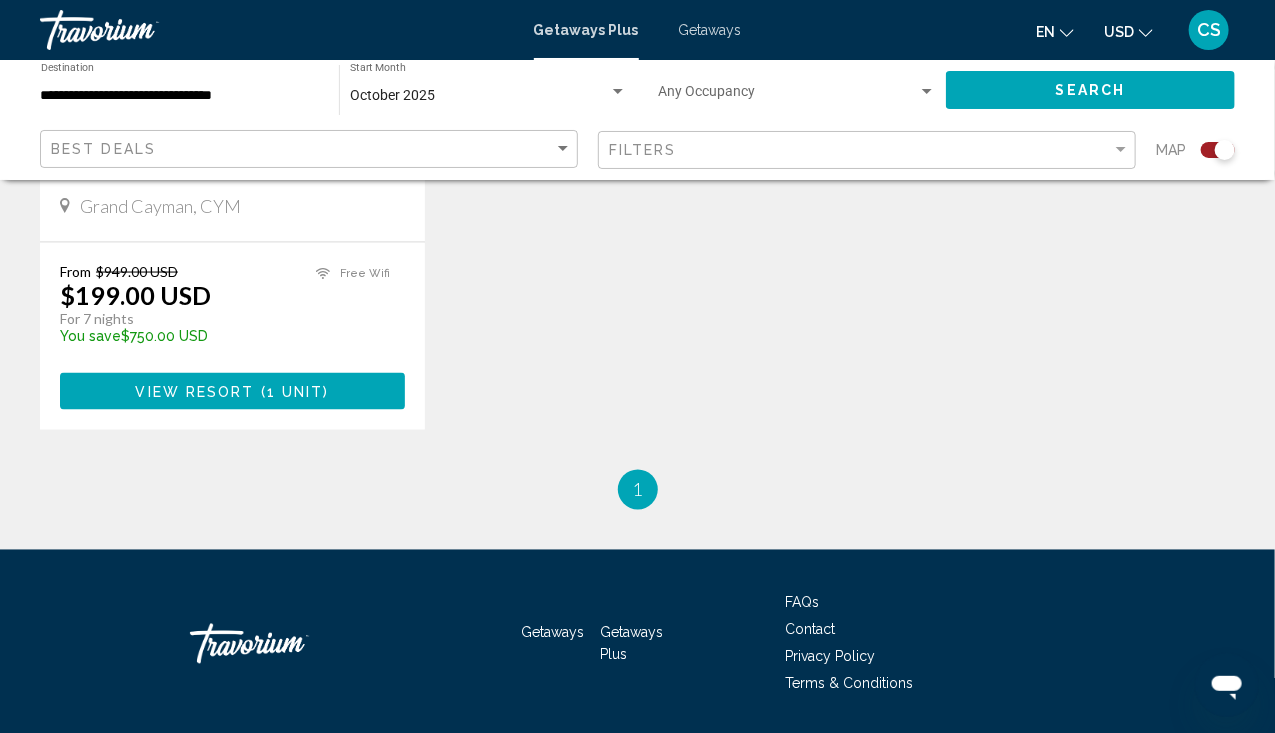 scroll, scrollTop: 1162, scrollLeft: 0, axis: vertical 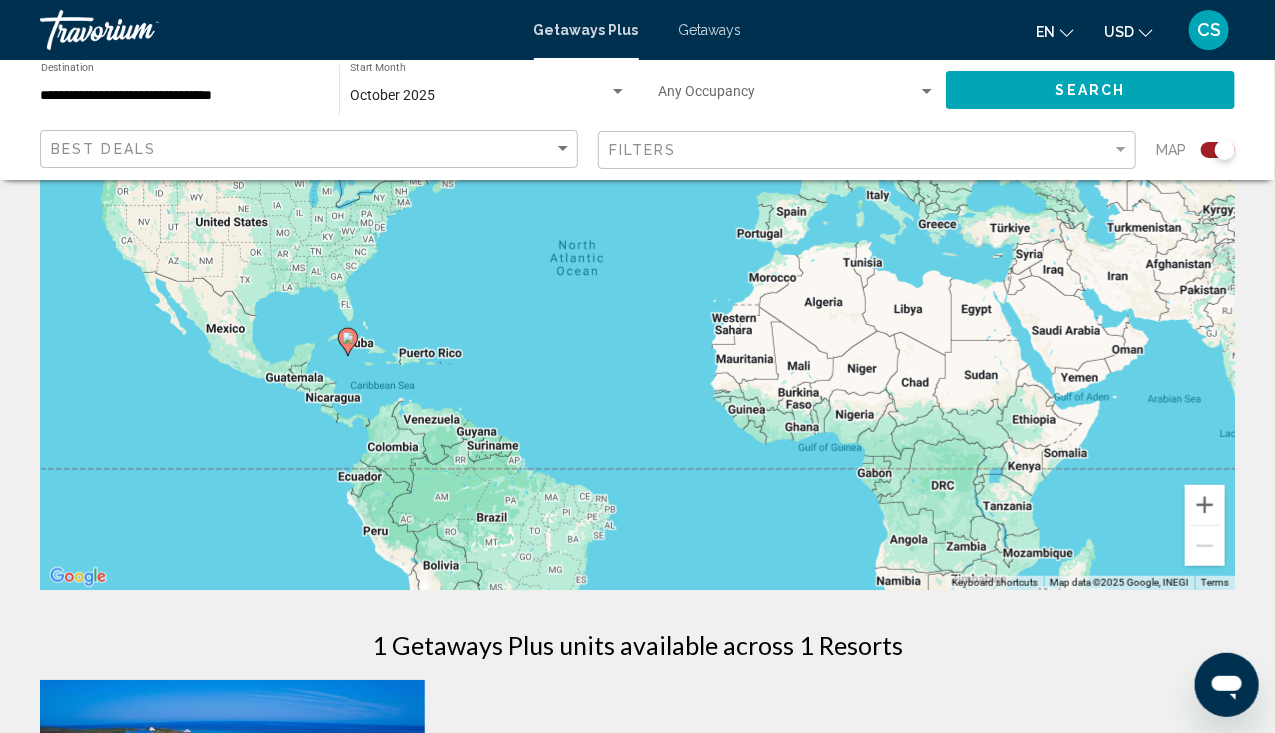 click on "Getaways" at bounding box center [710, 30] 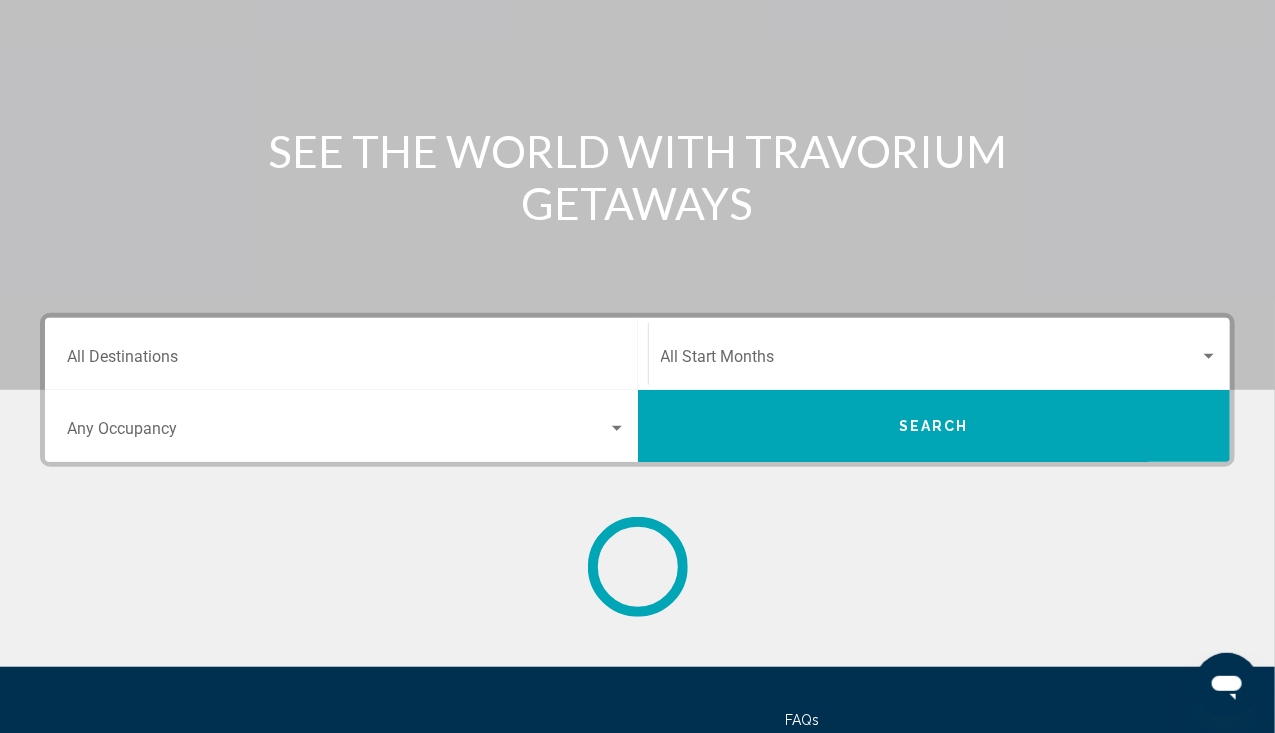 scroll, scrollTop: 0, scrollLeft: 0, axis: both 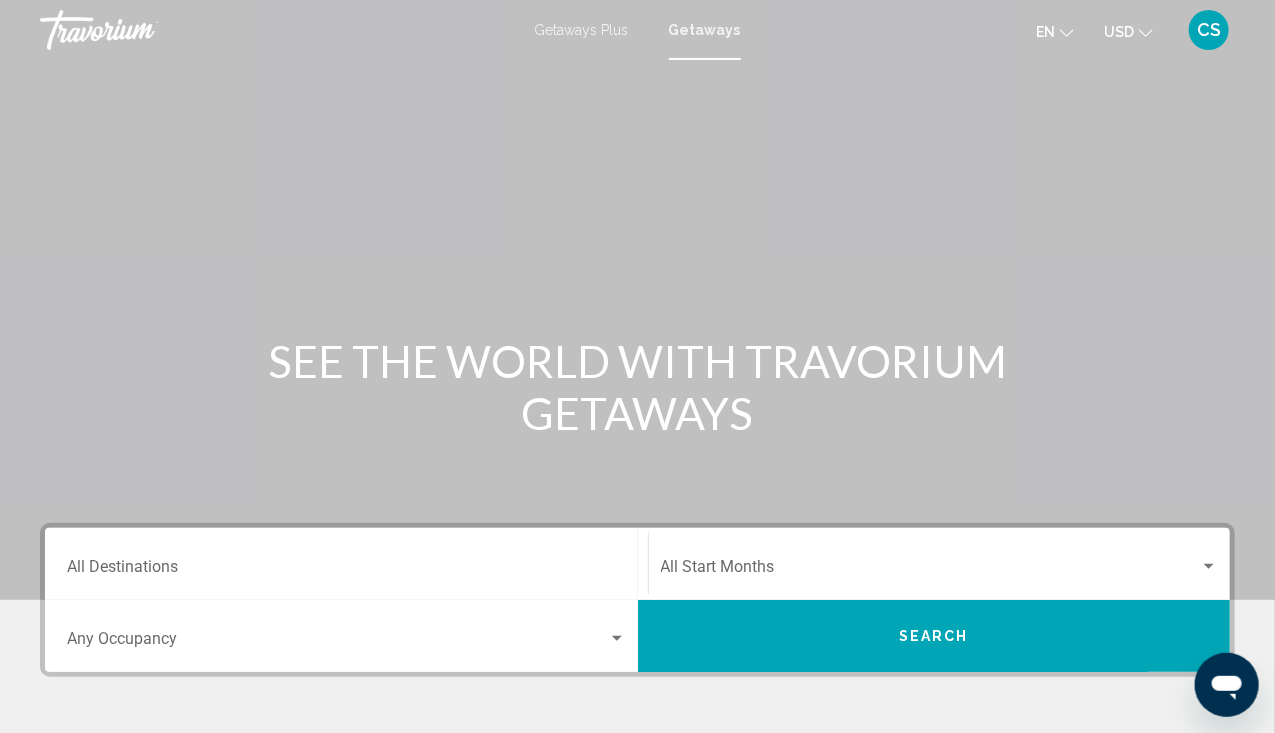 click on "Start Month All Start Months" 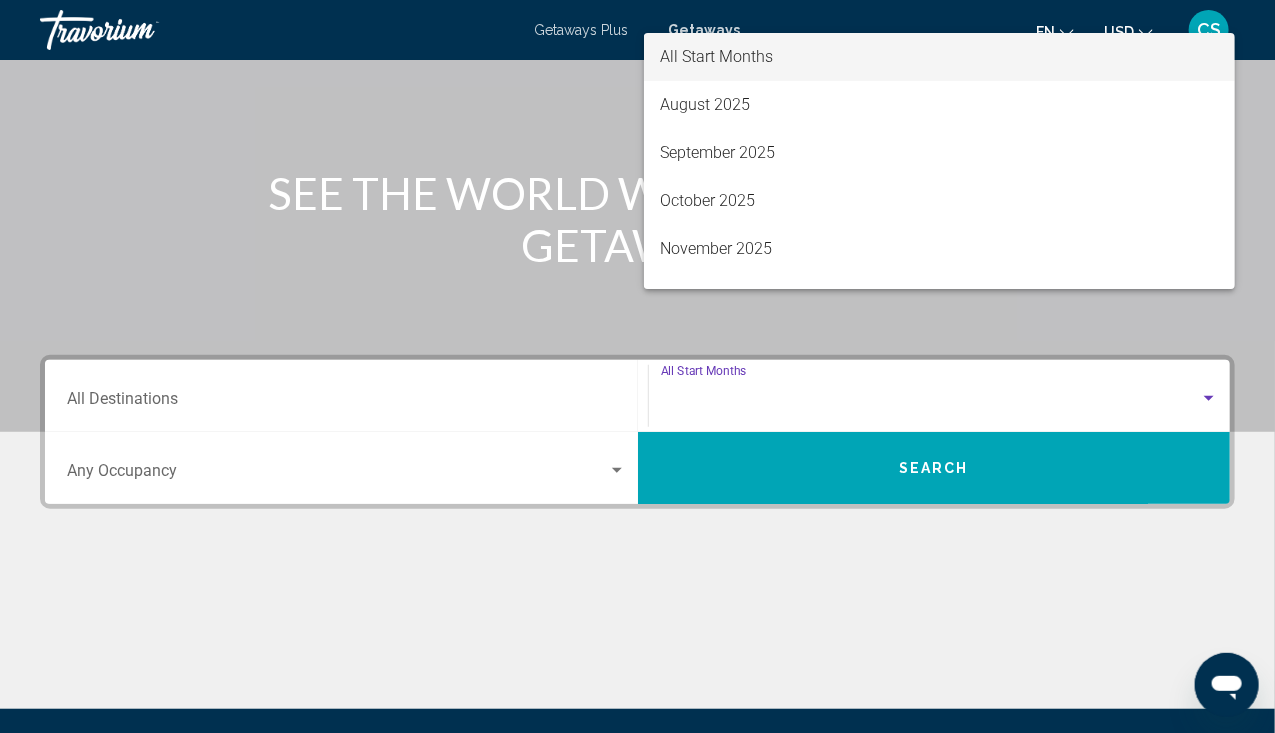 scroll, scrollTop: 387, scrollLeft: 0, axis: vertical 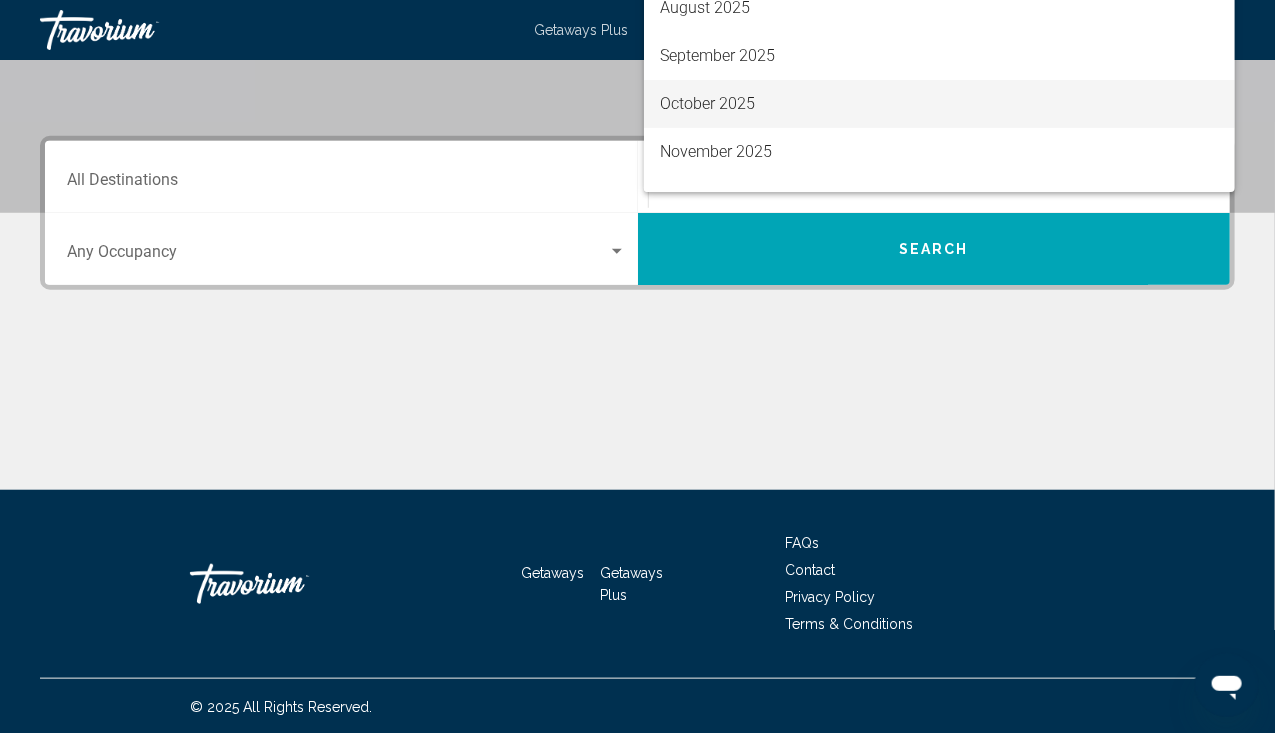 click on "October 2025" at bounding box center [939, 104] 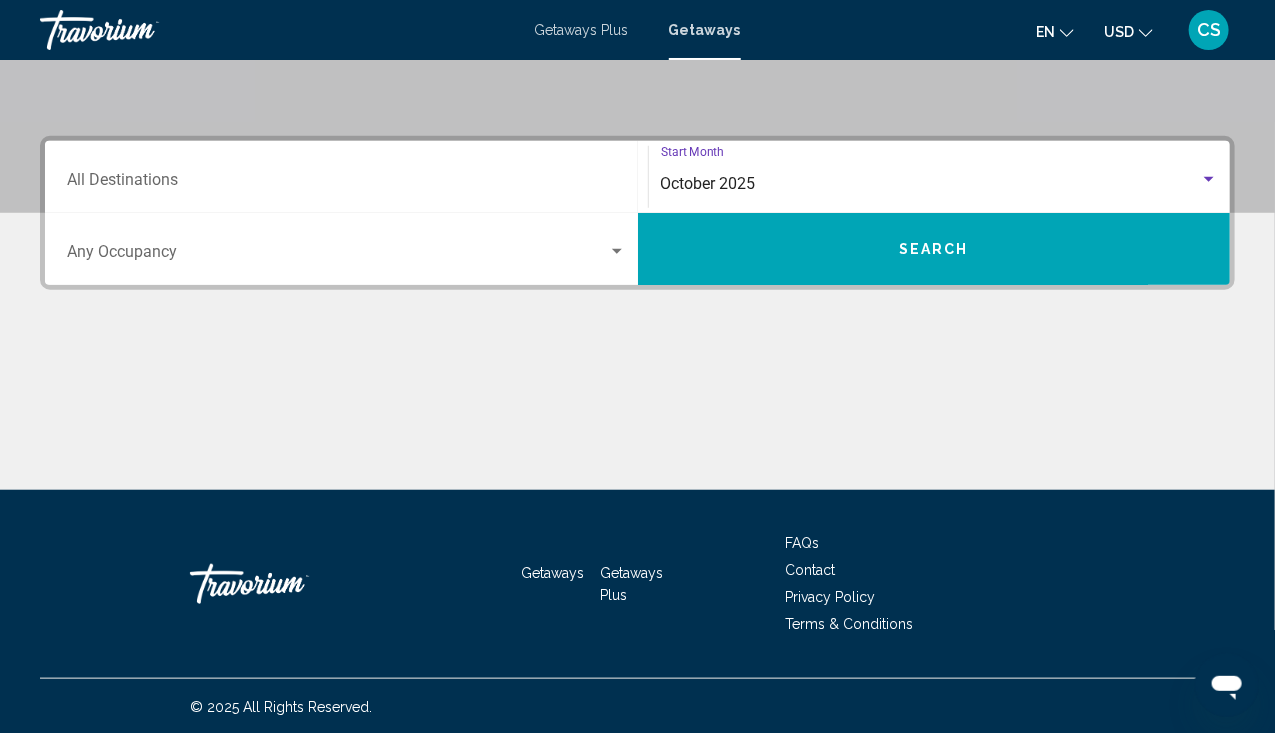click at bounding box center [337, 256] 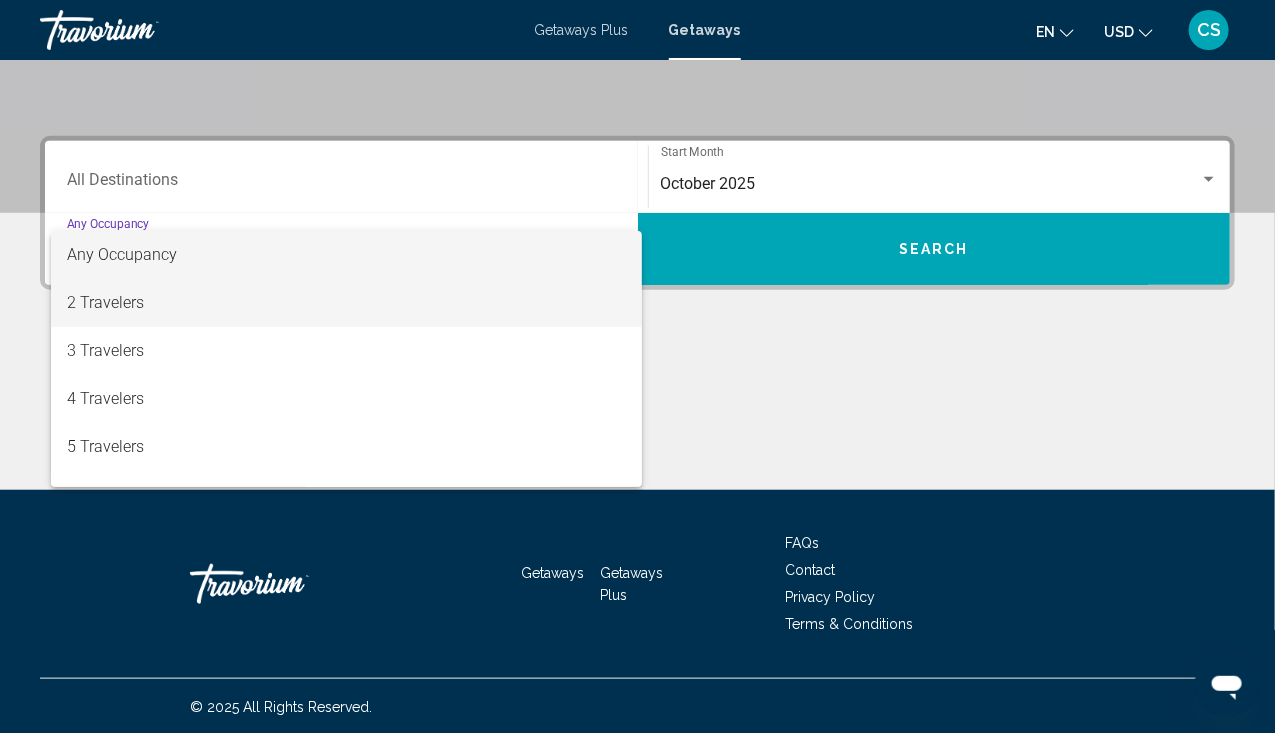 click on "2 Travelers" at bounding box center [346, 303] 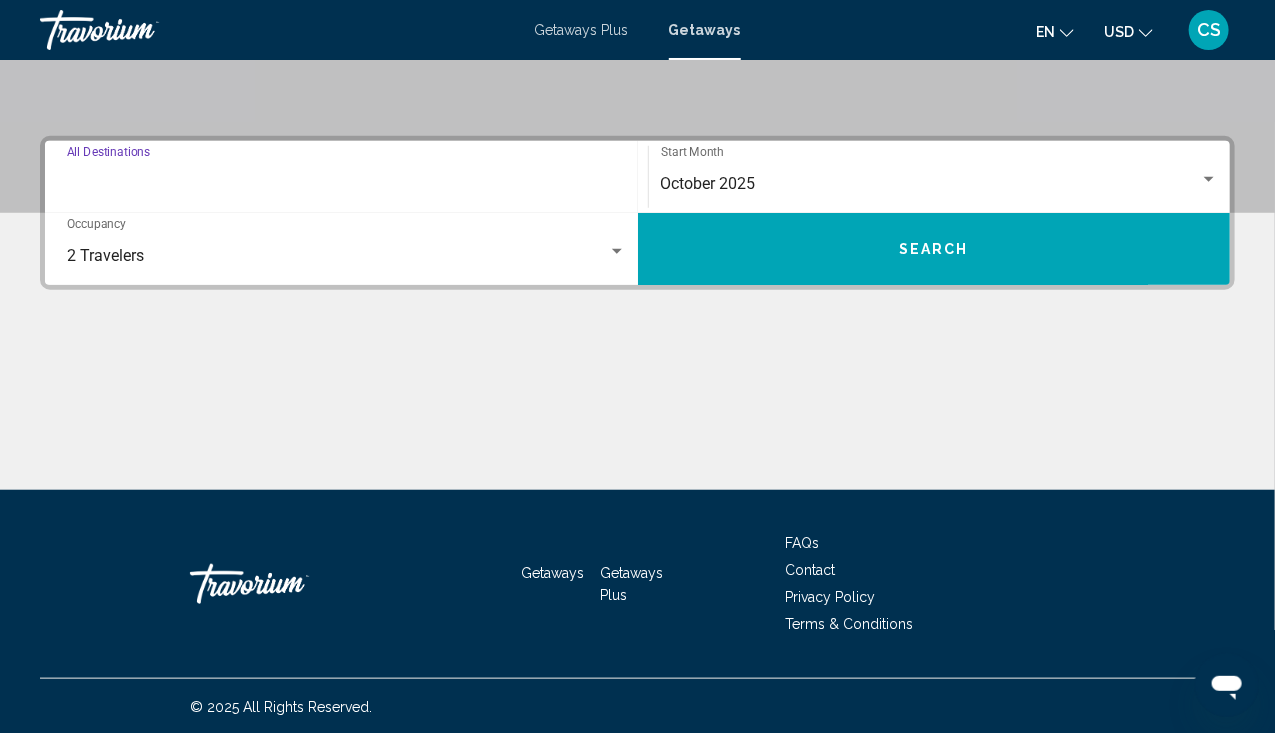 click on "Destination All Destinations" at bounding box center (346, 184) 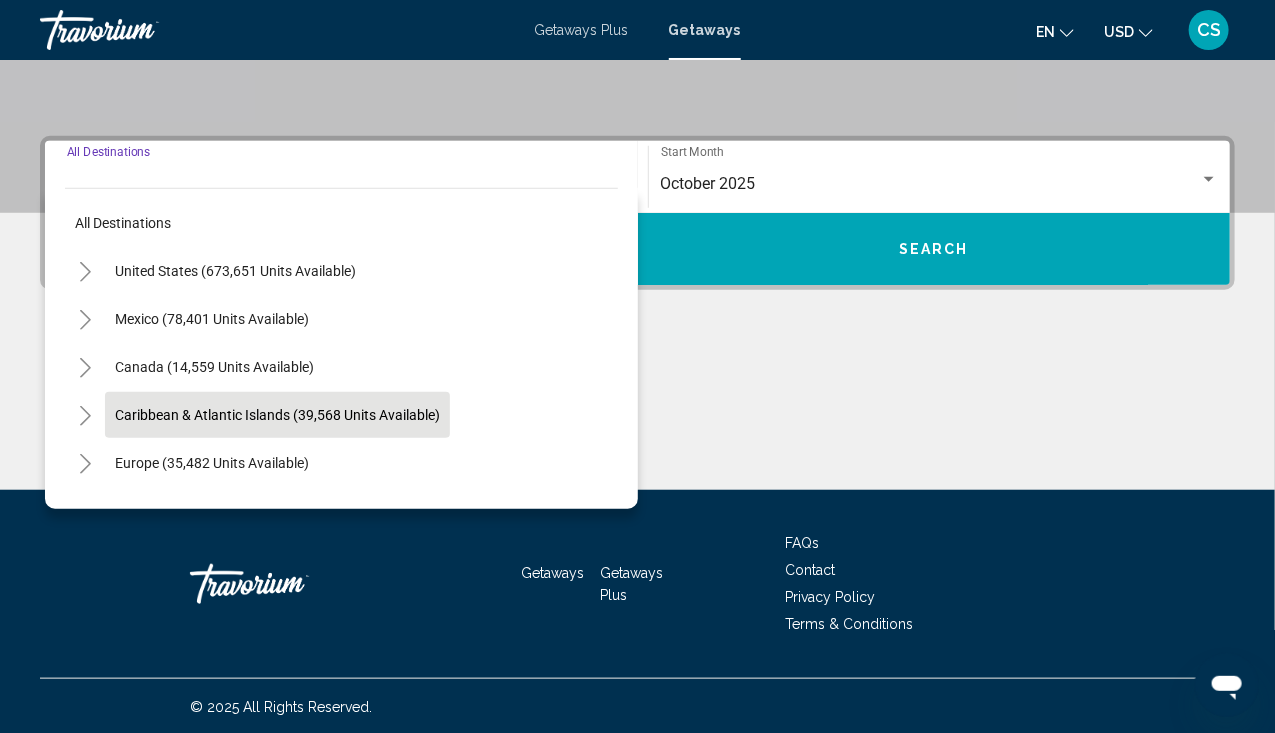 click on "Caribbean & Atlantic Islands (39,568 units available)" at bounding box center [212, 463] 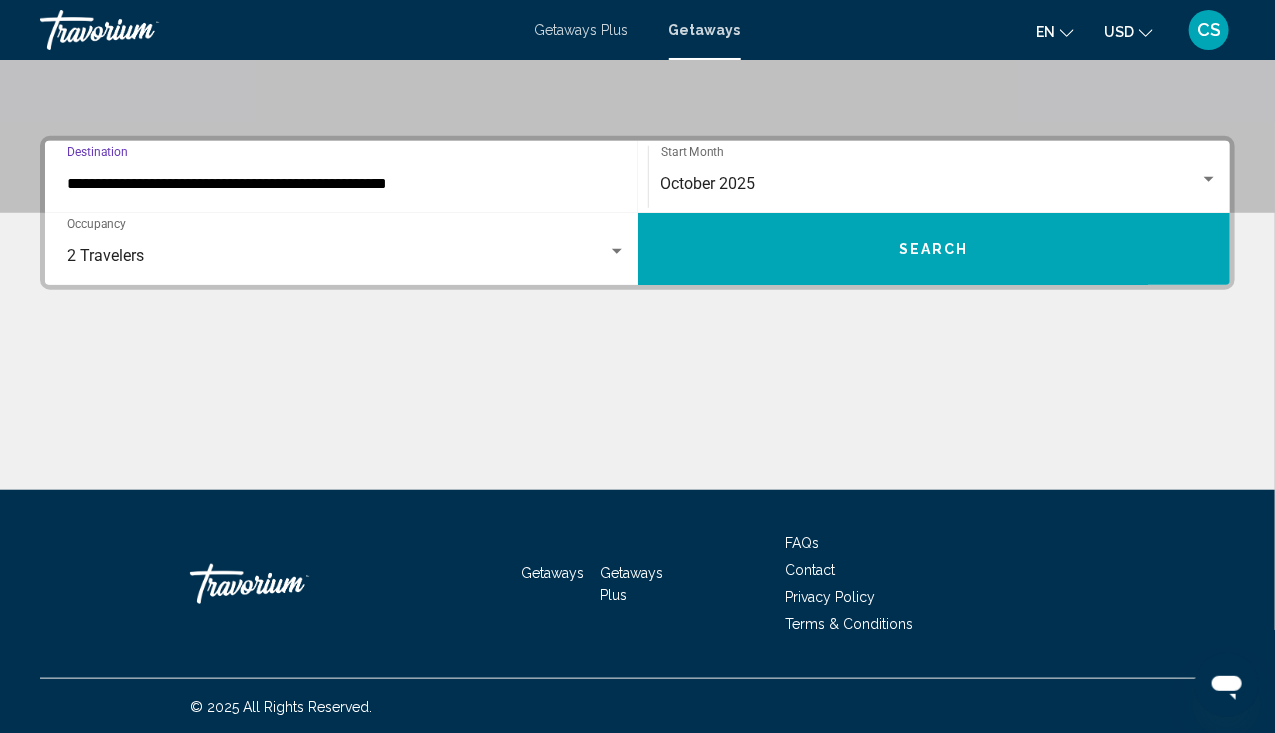 click on "Search" at bounding box center (934, 249) 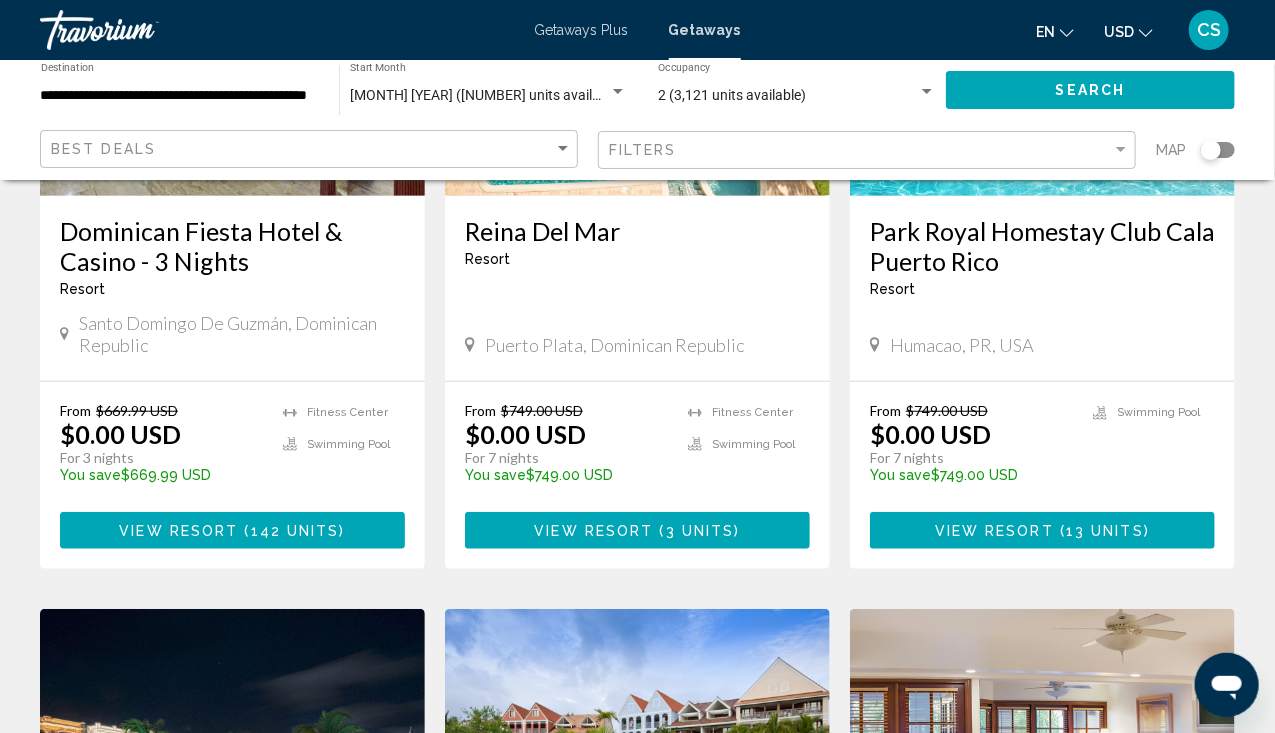 scroll, scrollTop: 392, scrollLeft: 0, axis: vertical 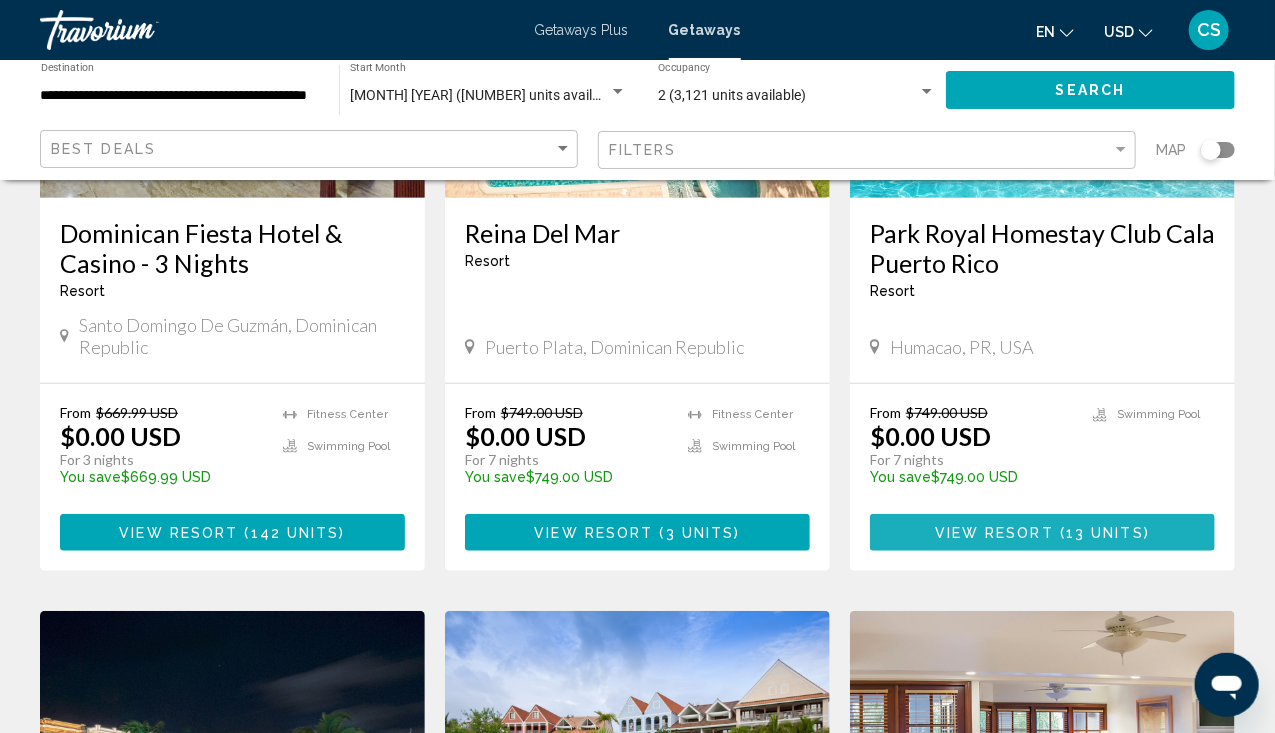 click on "View Resort" at bounding box center [994, 533] 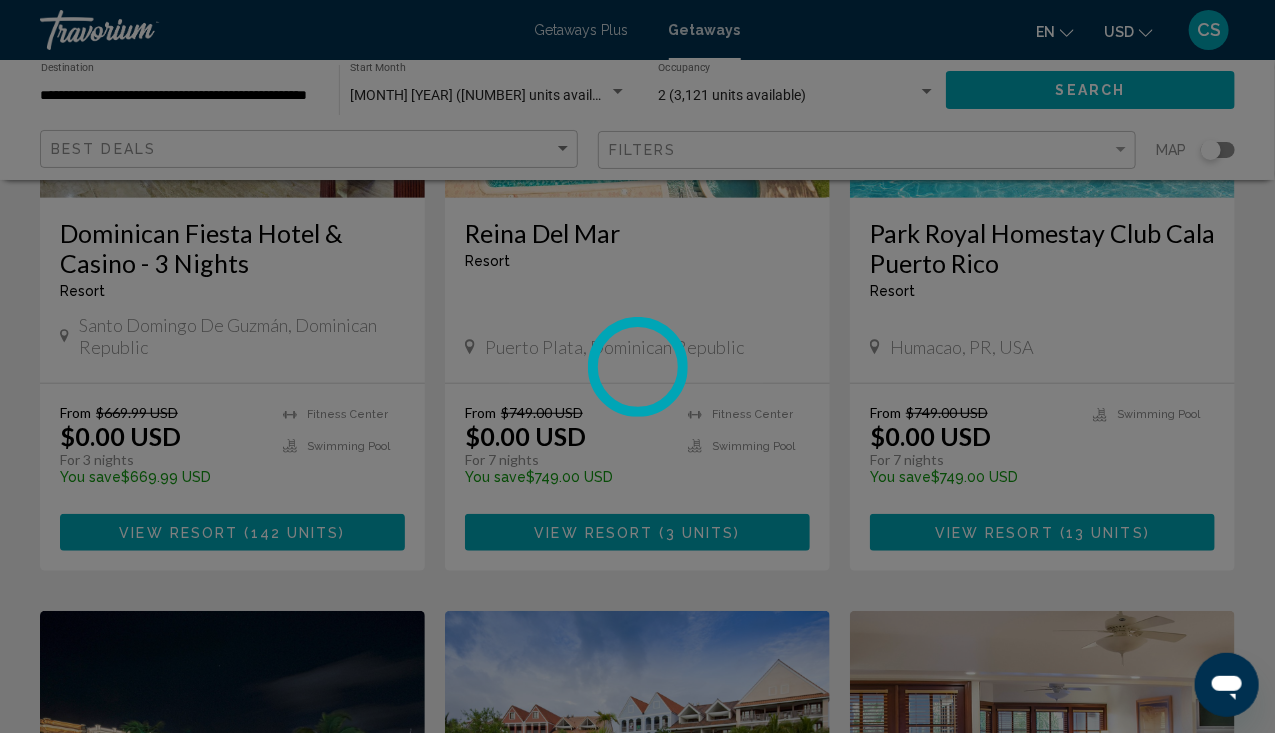 scroll, scrollTop: 168, scrollLeft: 0, axis: vertical 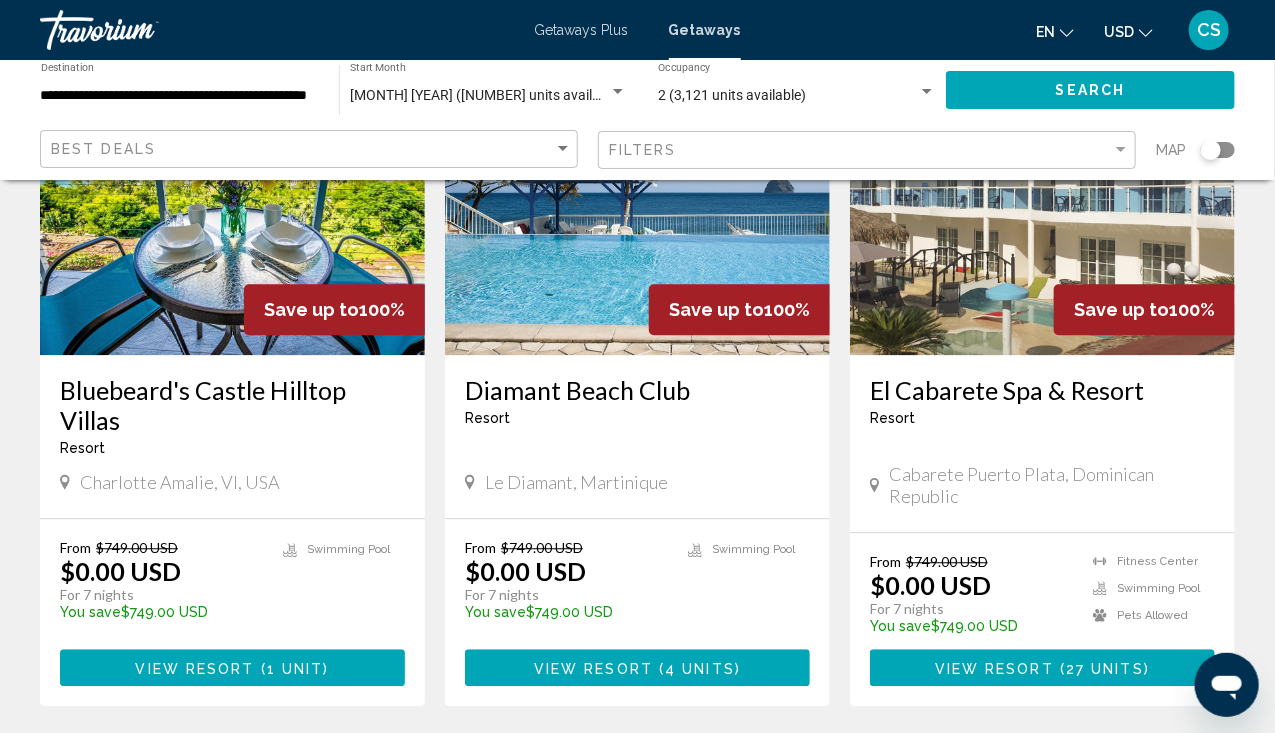 click on "Bluebeard's Castle Hilltop Villas" at bounding box center (232, 405) 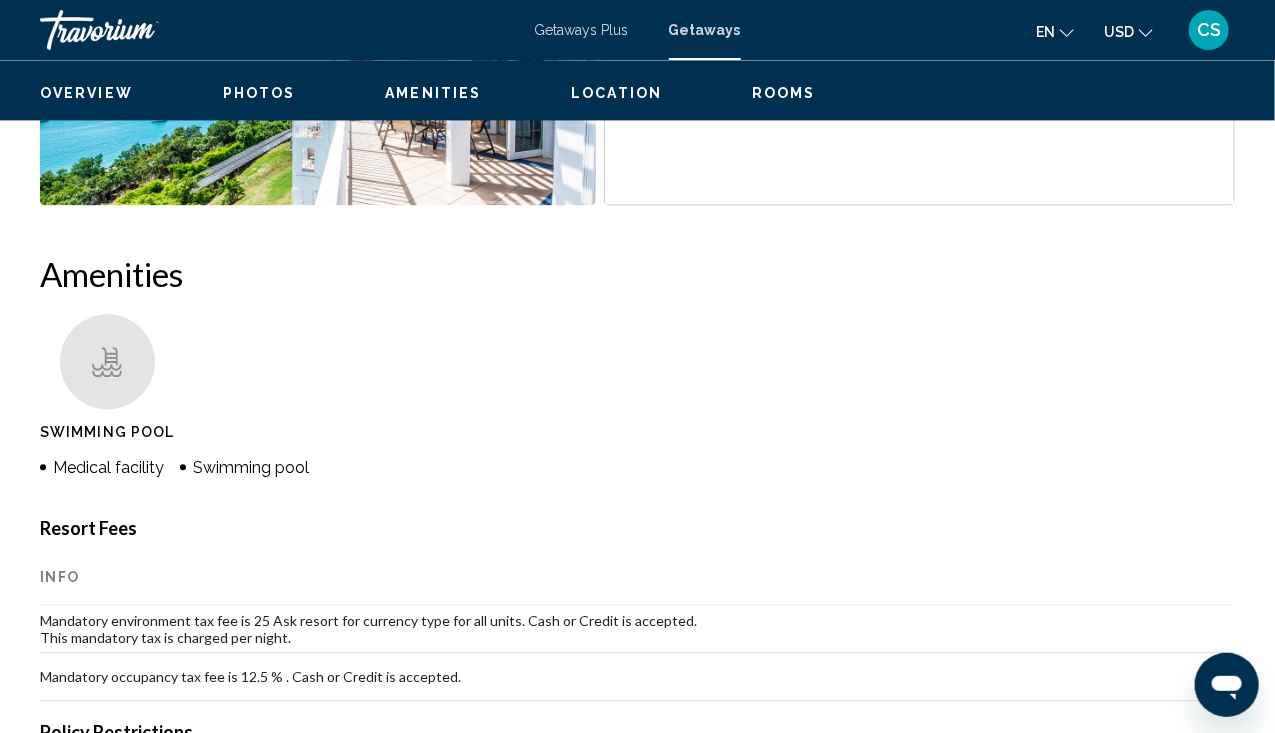 scroll, scrollTop: 168, scrollLeft: 0, axis: vertical 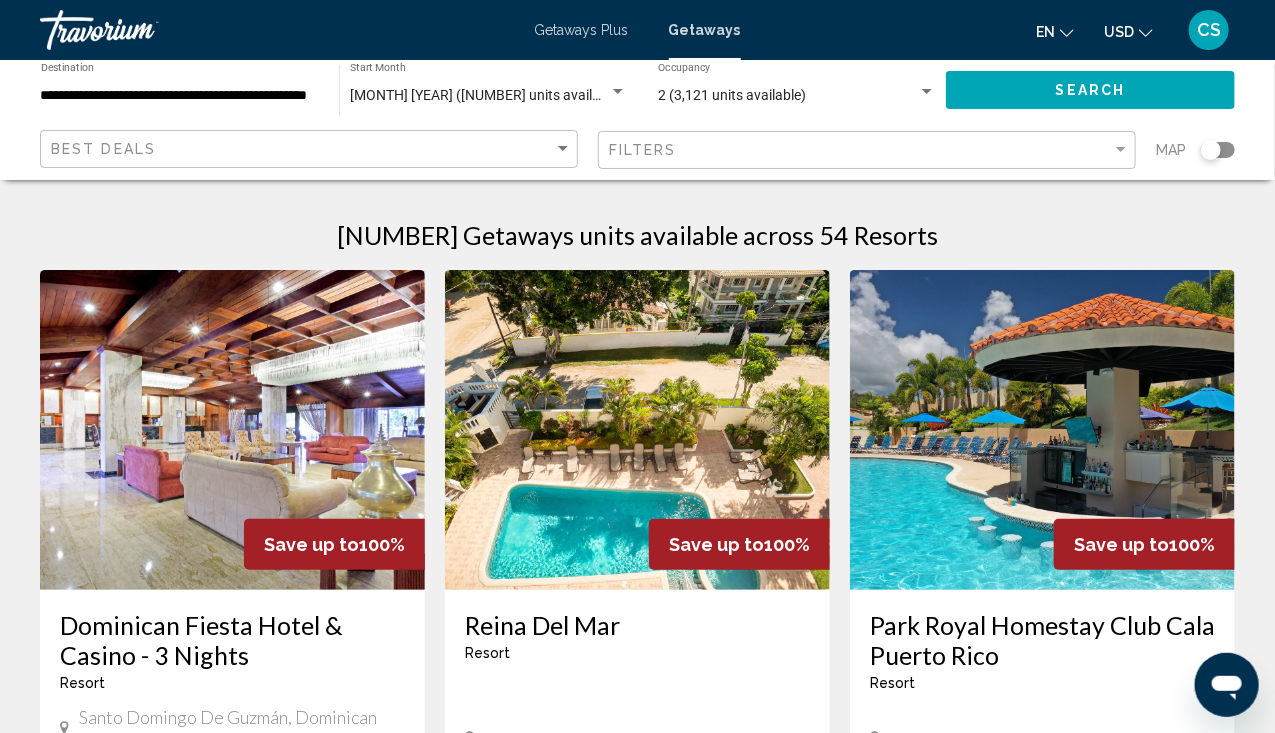 click on "[NUMBER] ([NUMBER] units available) Occupancy Any Occupancy" 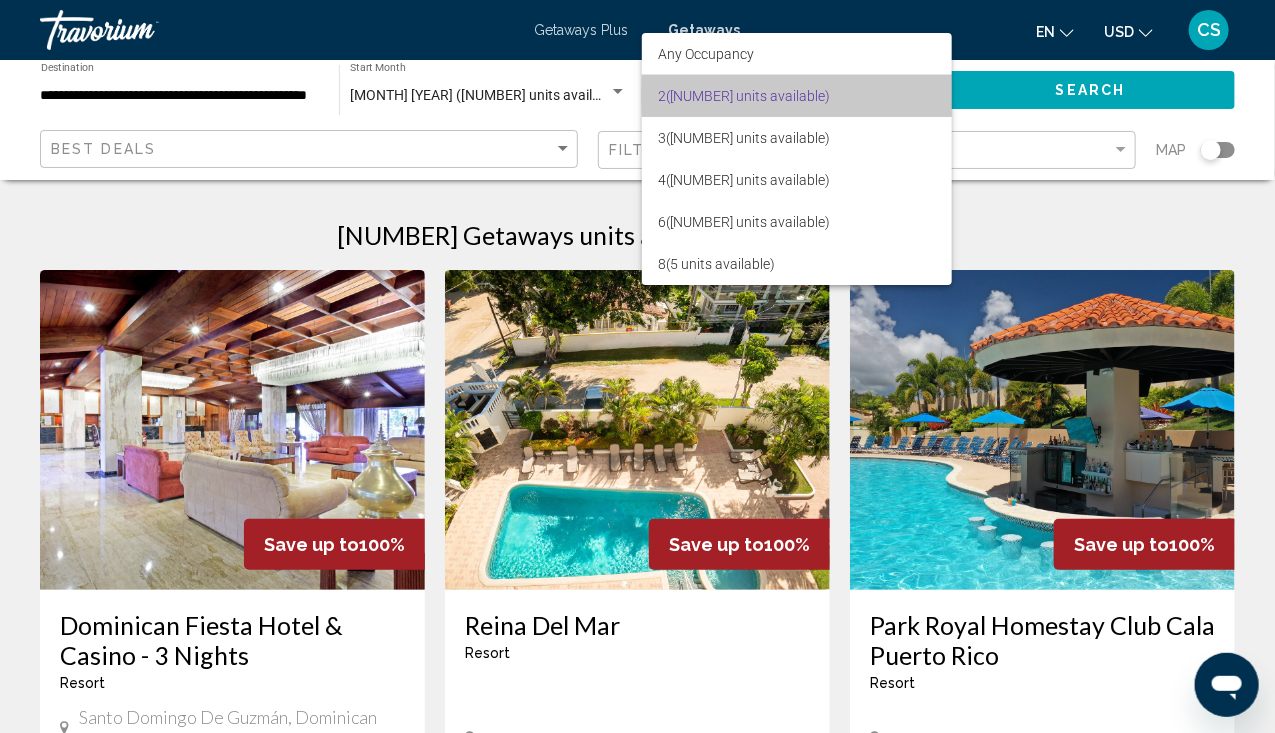 click on "[NUMBER] ([NUMBER] units available)" at bounding box center (797, 96) 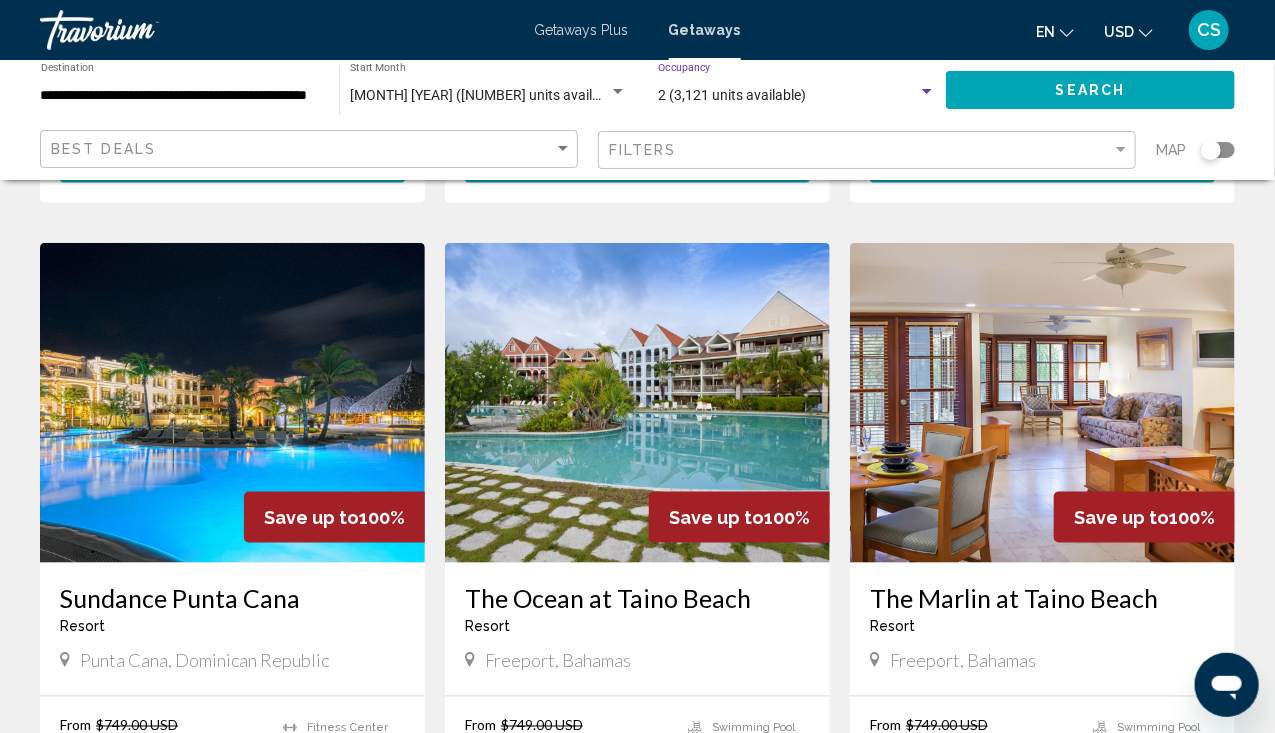 scroll, scrollTop: 853, scrollLeft: 0, axis: vertical 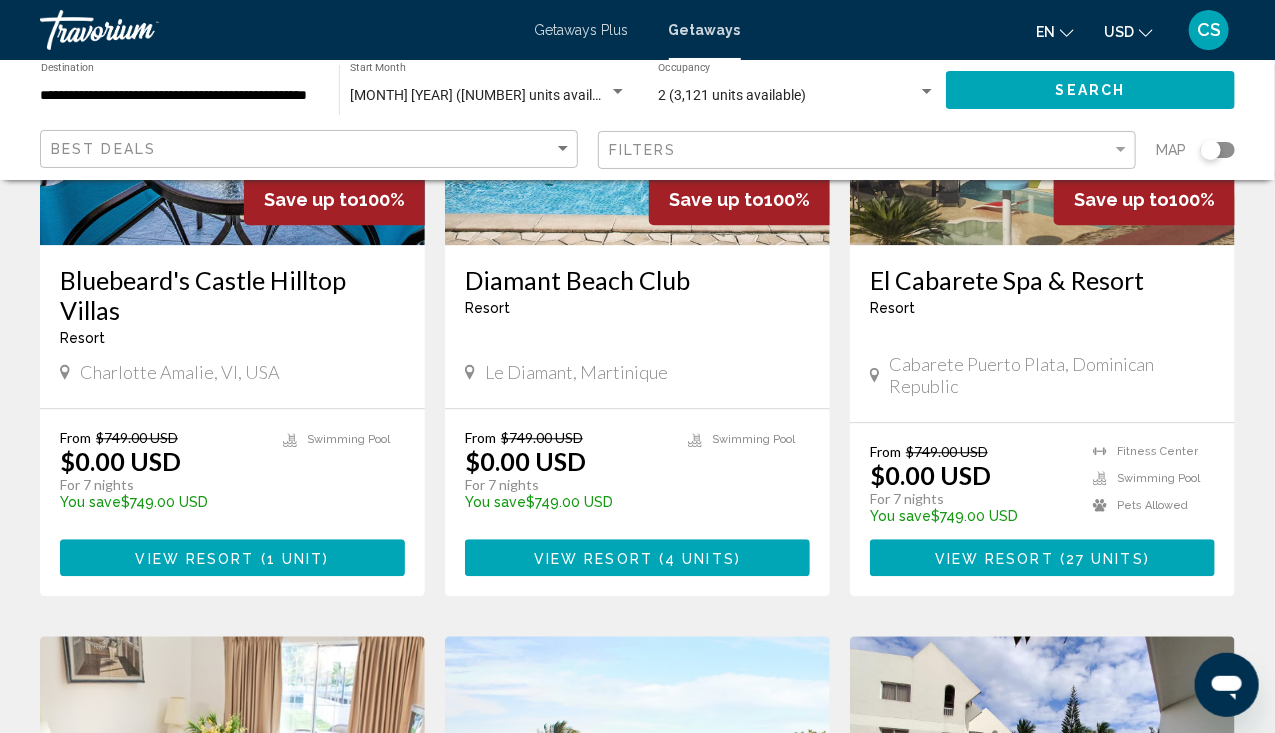 click on "Diamant Beach Club  Resort  -  This is an adults only resort
Le Diamant, Martinique" at bounding box center (637, 326) 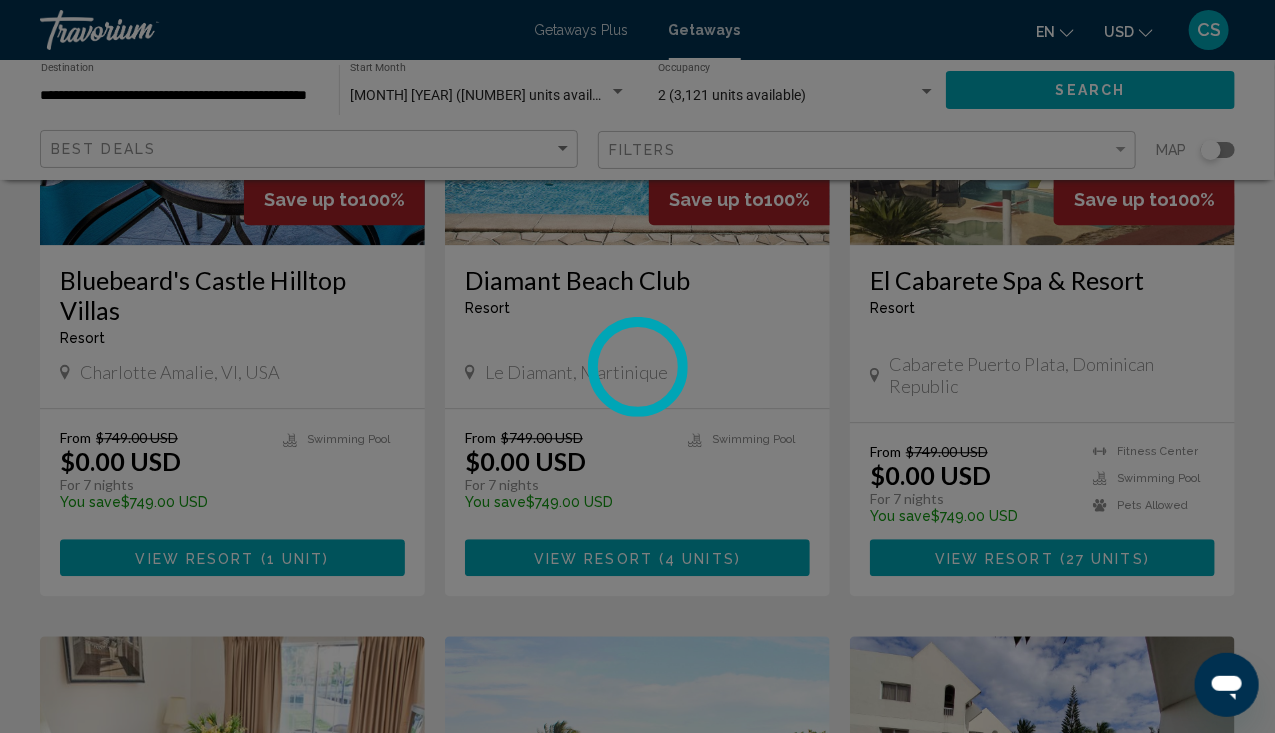 scroll, scrollTop: 168, scrollLeft: 0, axis: vertical 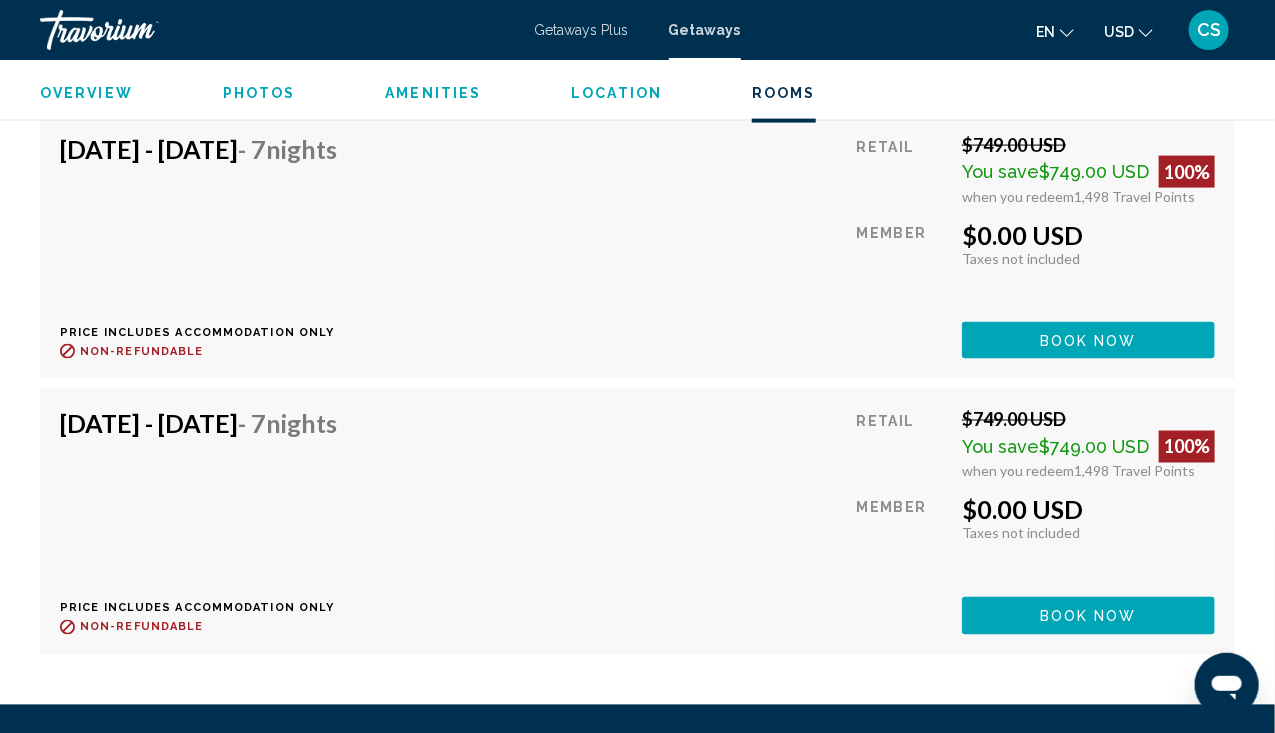 click on "[DATE] - [DATE]  - 7  Nights Price includes accommodation only
Refundable until :
Non-refundable Retail  $749.00 USD  You save  $749.00 USD   100%  when you redeem  1,498  Travel Points  Member  $0.00 USD  Taxes included Taxes not included You earn  0  Travel Points  Book now This room is no longer available. Price includes accommodation only
Refundable until
Non-refundable Book now This room is no longer available." at bounding box center [637, 521] 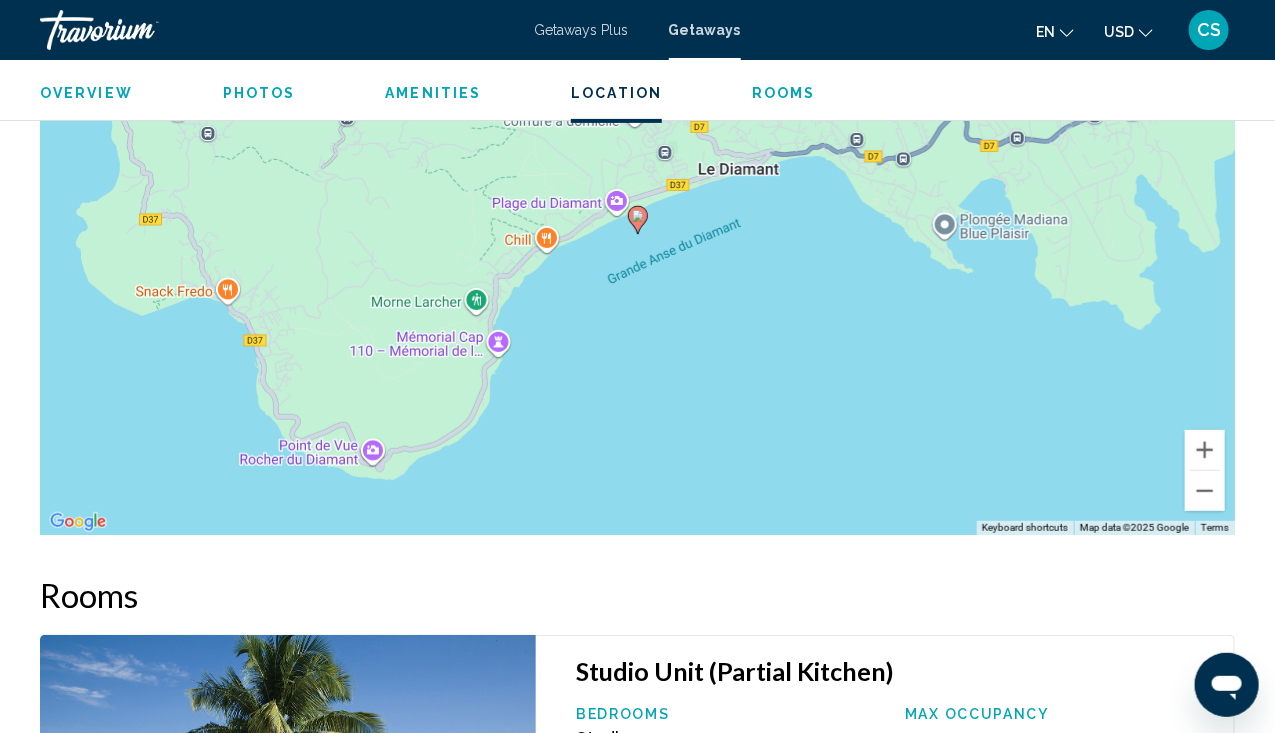 scroll, scrollTop: 3012, scrollLeft: 0, axis: vertical 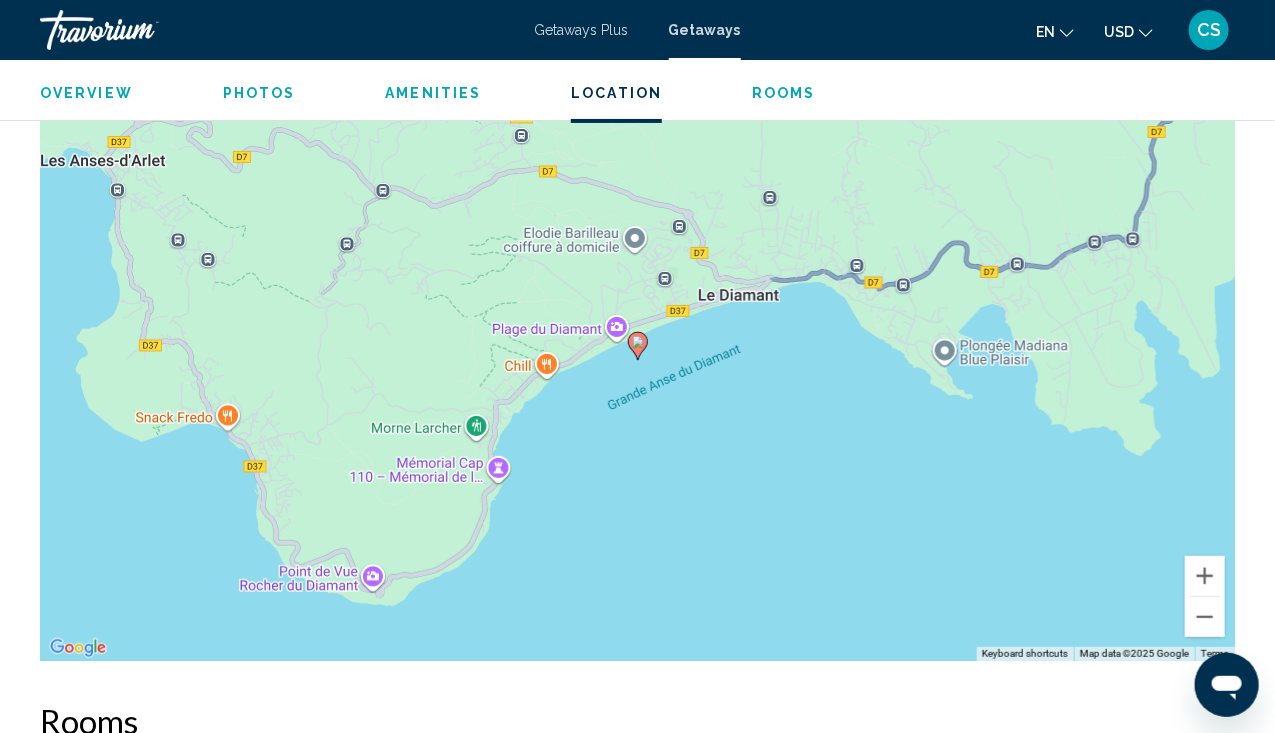 click on "To activate drag with keyboard, press Alt + Enter. Once in keyboard drag state, use the arrow keys to move the marker. To complete the drag, press the Enter key. To cancel, press Escape." at bounding box center [637, 361] 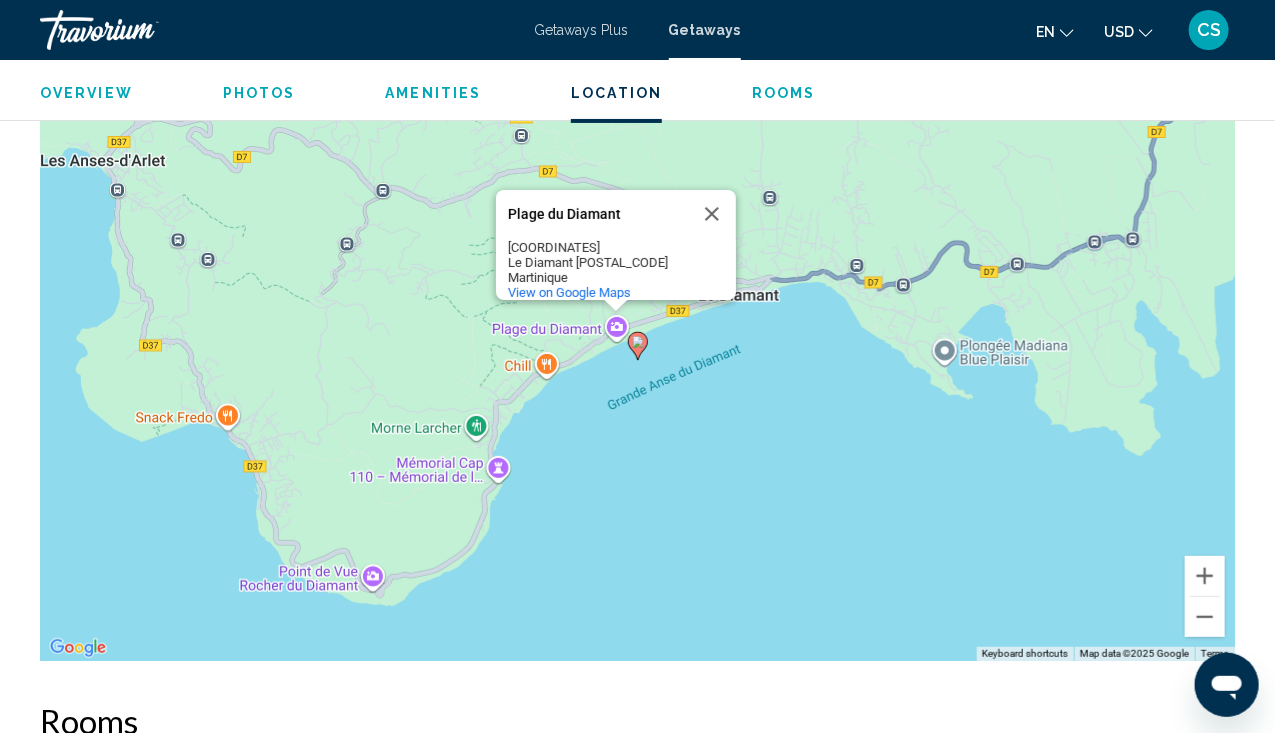 click 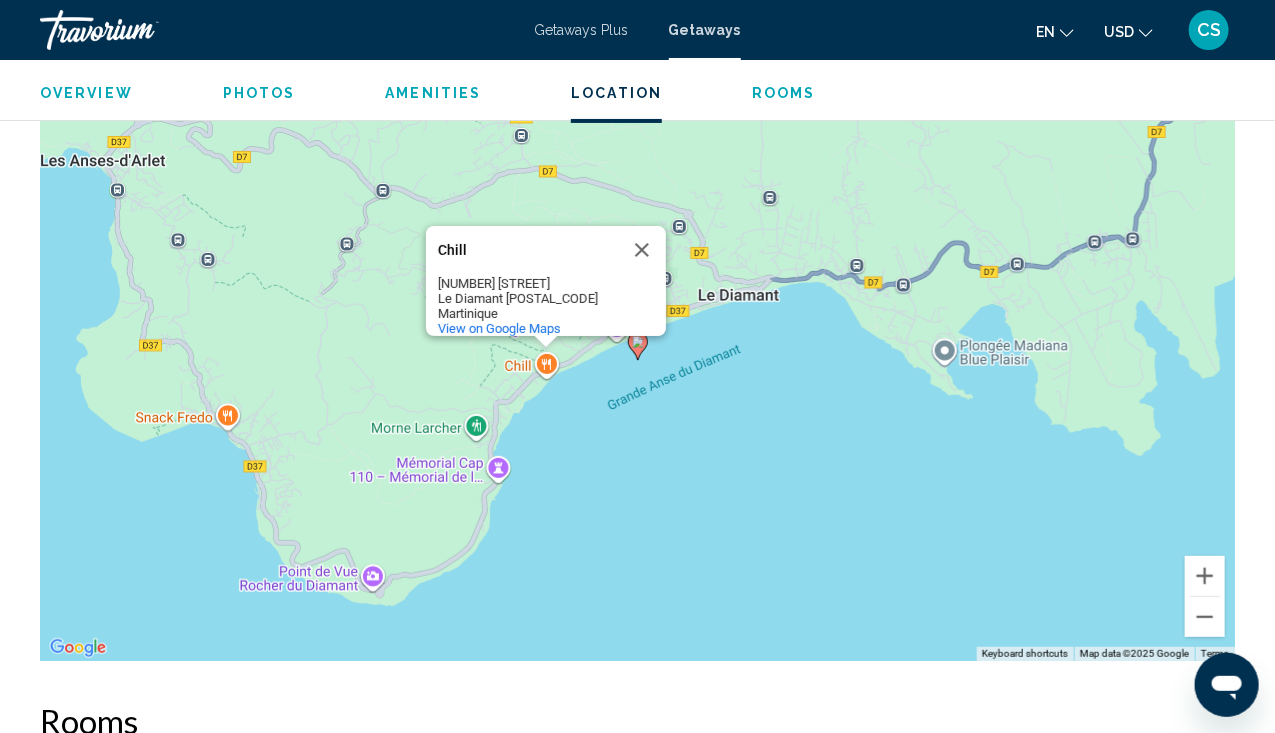 click on "To activate drag with keyboard, press Alt + Enter. Once in keyboard drag state, use the arrow keys to move the marker. To complete the drag, press the Enter key. To cancel, press Escape.     Chill                     Chill                 [NUMBER] [STREET] [POSTAL_CODE] [COUNTRY]              View on Google Maps" at bounding box center (637, 361) 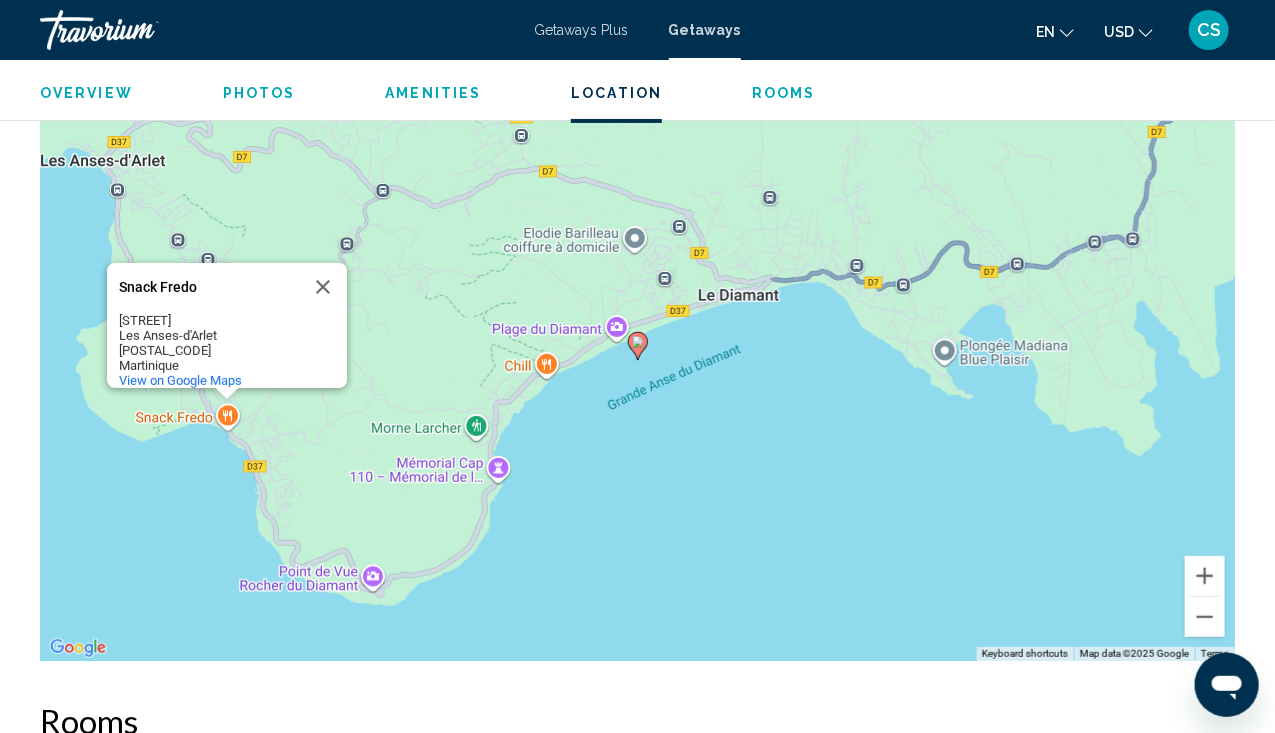 click on "To activate drag with keyboard, press Alt + Enter. Once in keyboard drag state, use the arrow keys to move the marker. To complete the drag, press the Enter key. To cancel, press Escape.     Snack Fredo                     Snack Fredo                 [STREET] [POSTAL_CODE] Martinique              View on Google Maps" at bounding box center (637, 361) 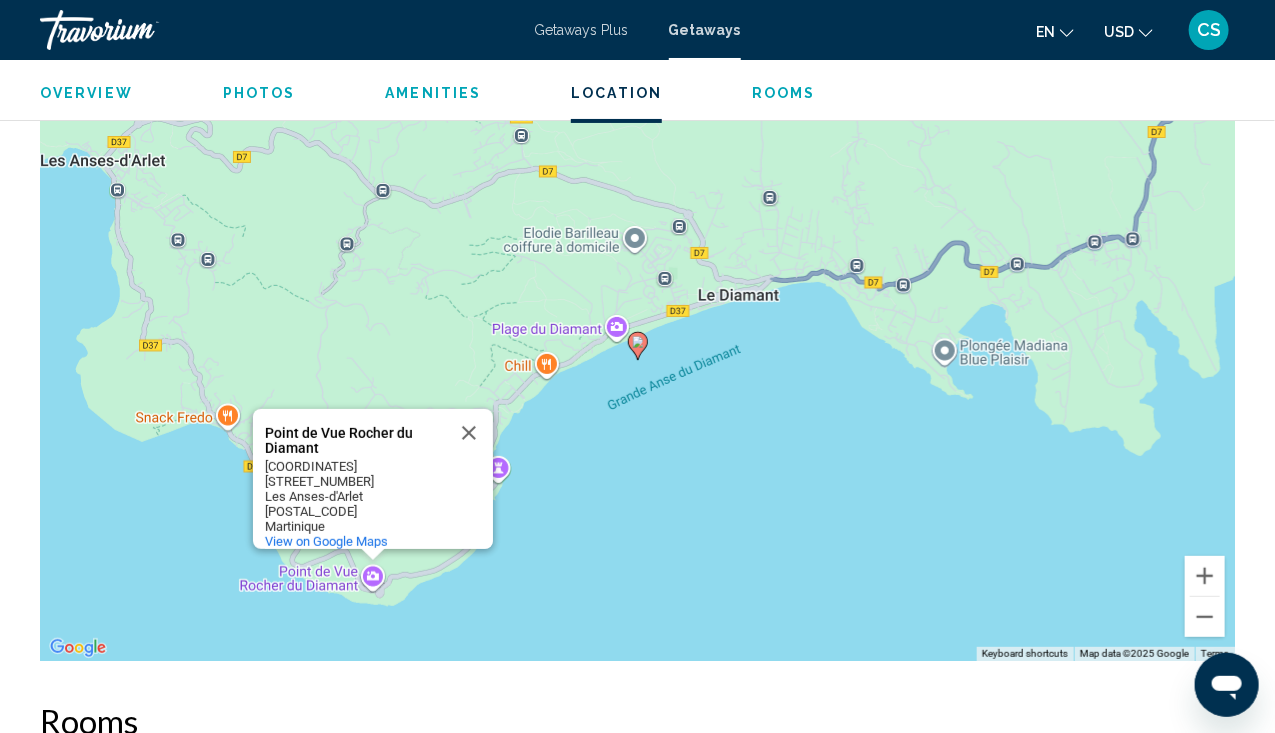 click on "To navigate, press the arrow keys. To activate drag with keyboard, press Alt + Enter. Once in keyboard drag state, use the arrow keys to move the marker. To complete the drag, press the Enter key. To cancel, press Escape.     Point de Vue Rocher du Diamant                     Point de Vue Rocher du Diamant                 [COORDINATES] [STREET] [POSTAL_CODE] Martinique              View on Google Maps" at bounding box center [637, 361] 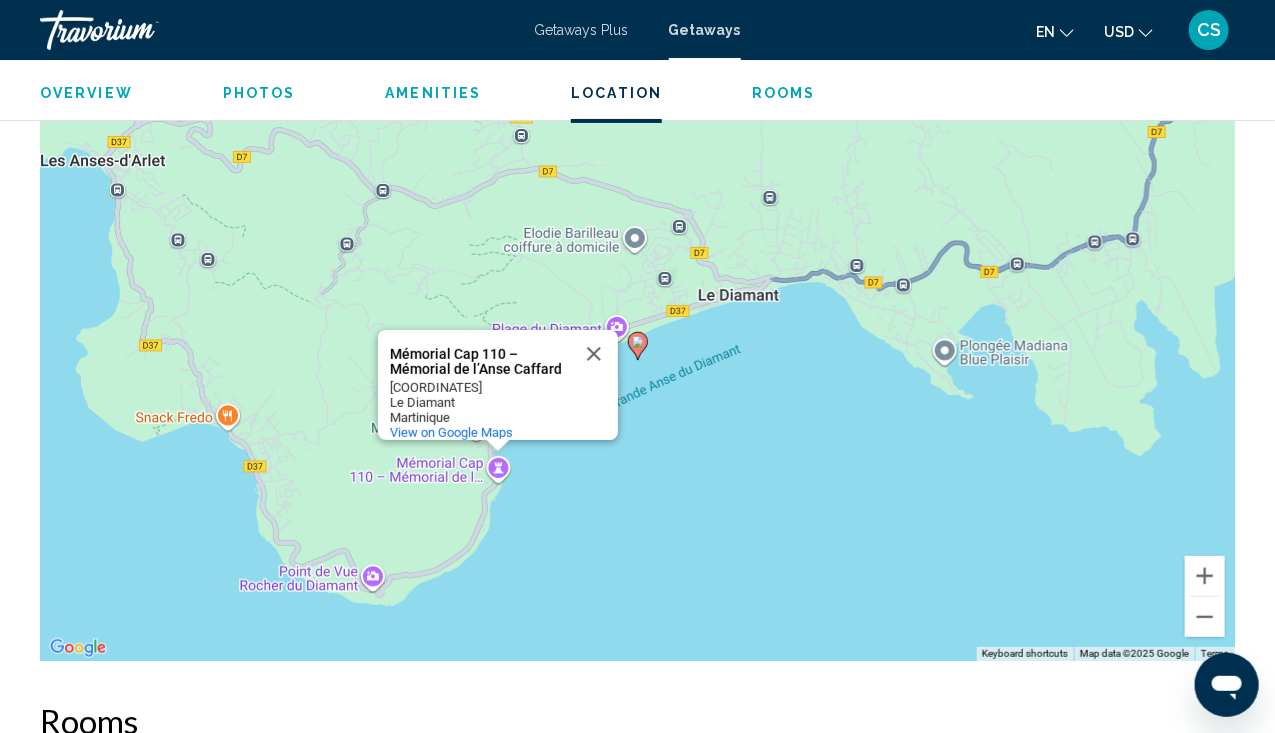 click on "Mémorial Cap 110 – Mémorial de l’Anse Caffard" at bounding box center [480, 362] 